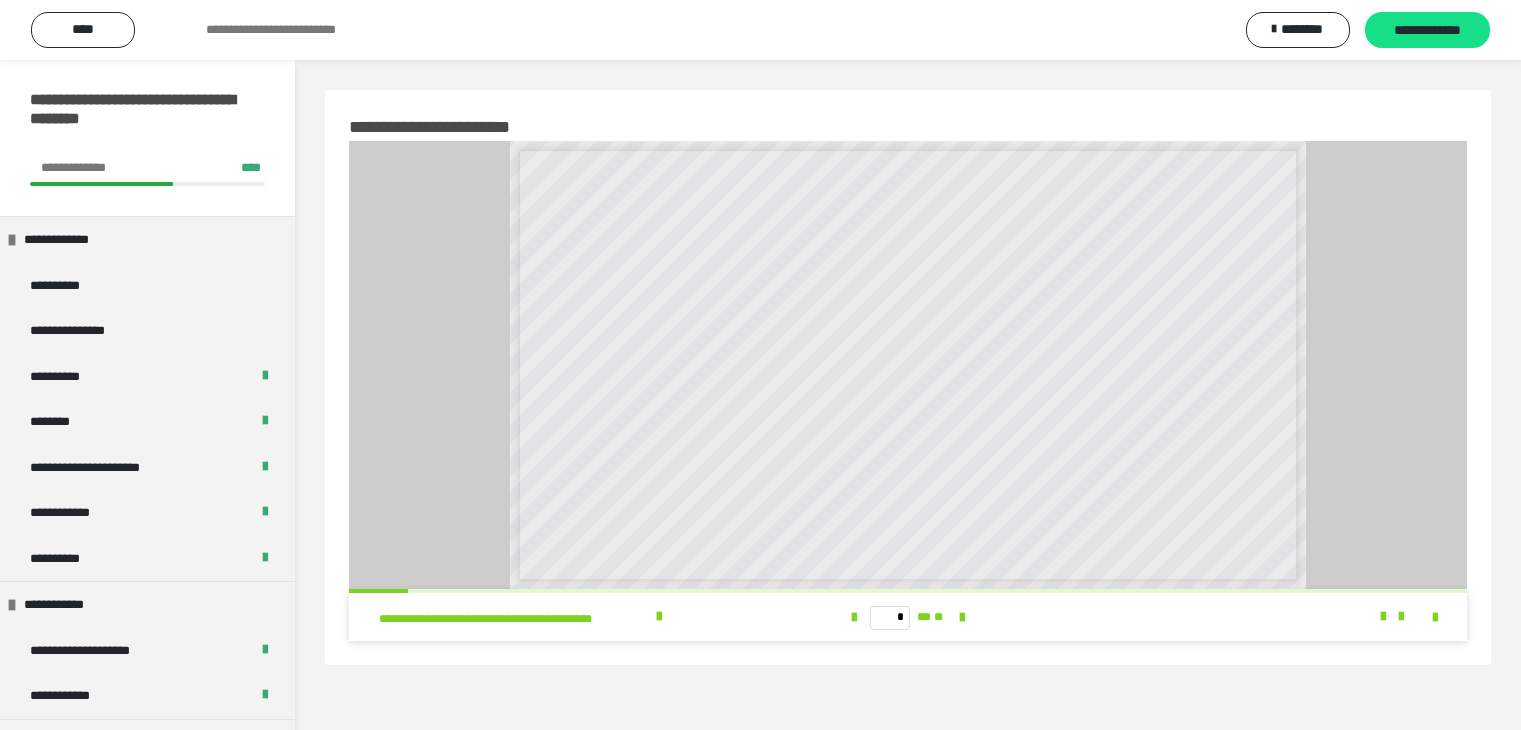 scroll, scrollTop: 60, scrollLeft: 0, axis: vertical 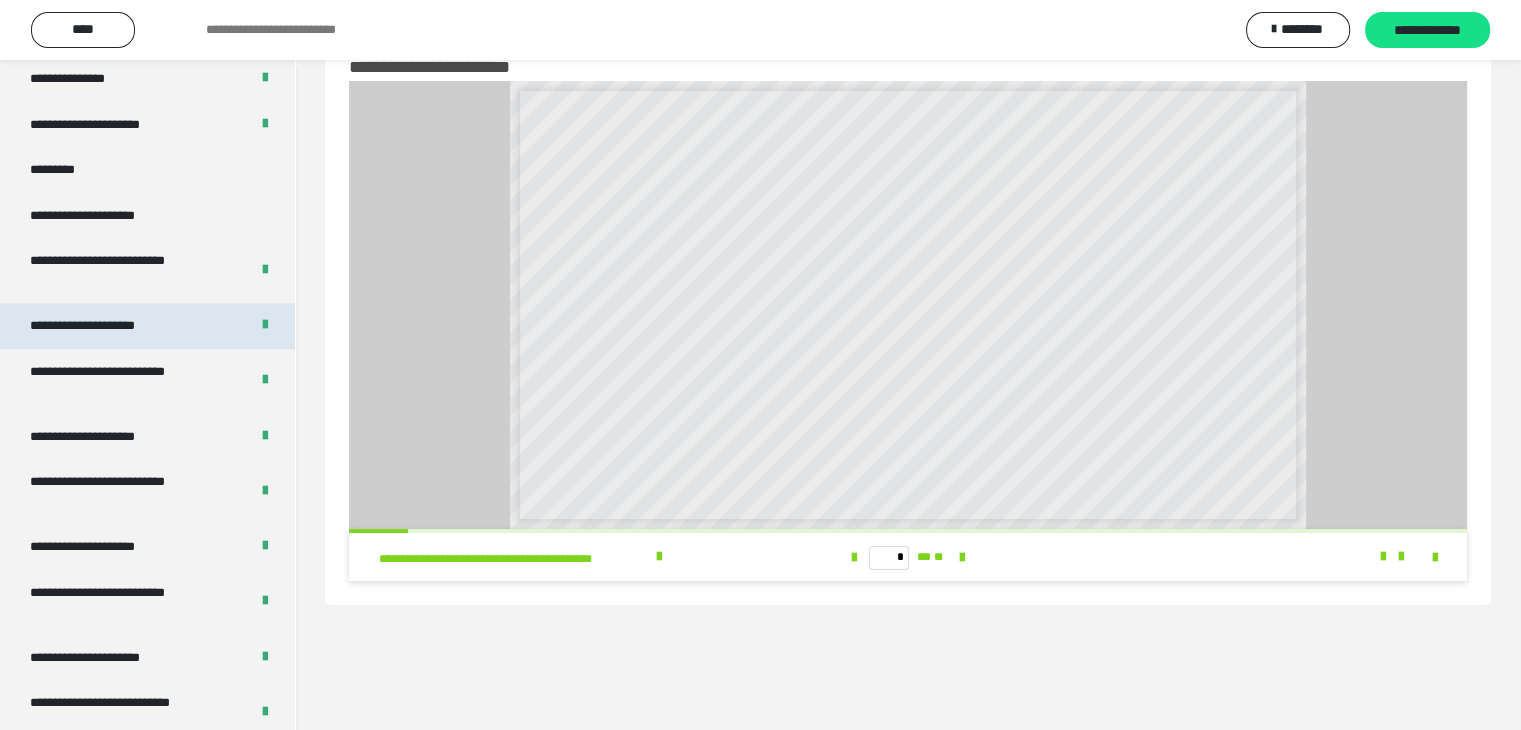 click on "**********" at bounding box center (106, 326) 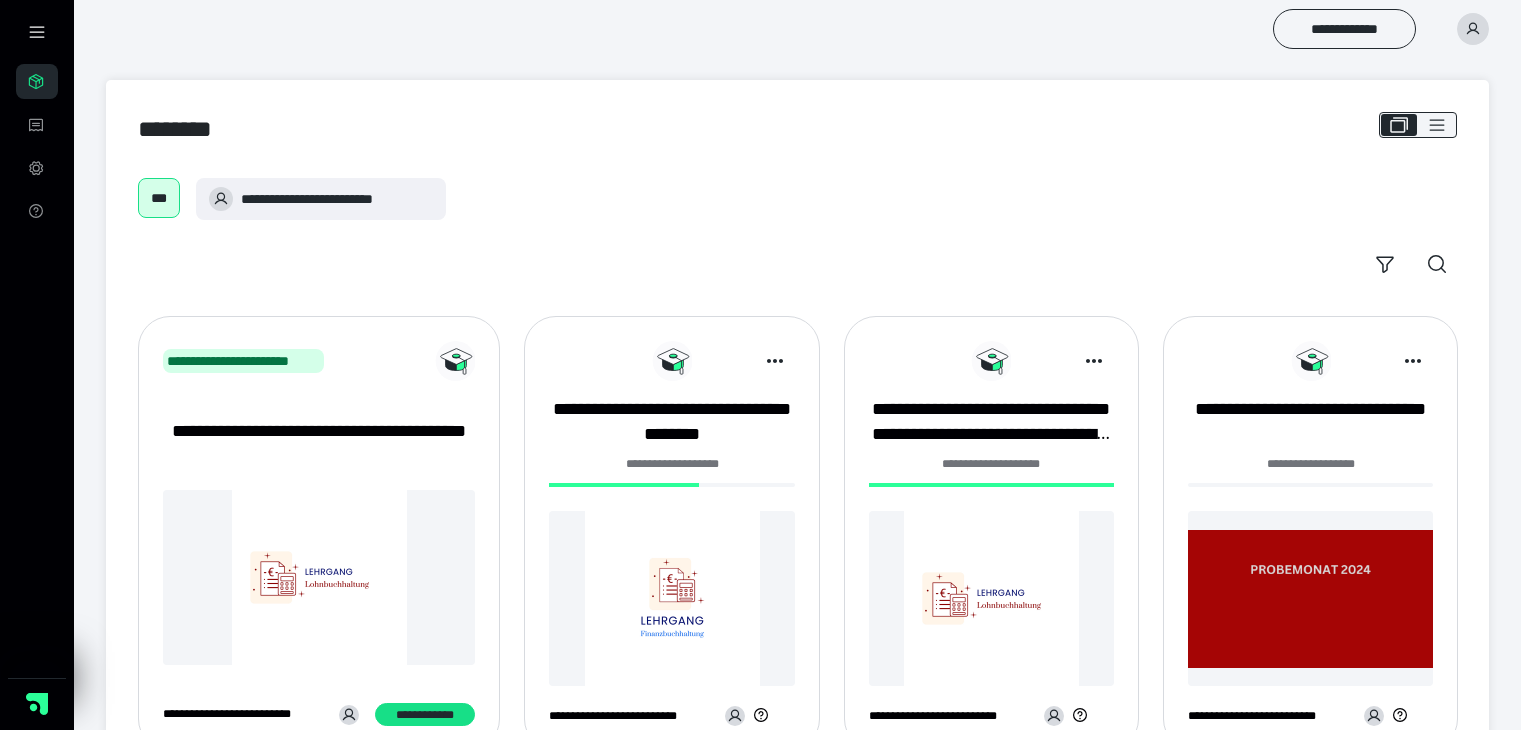 scroll, scrollTop: 0, scrollLeft: 0, axis: both 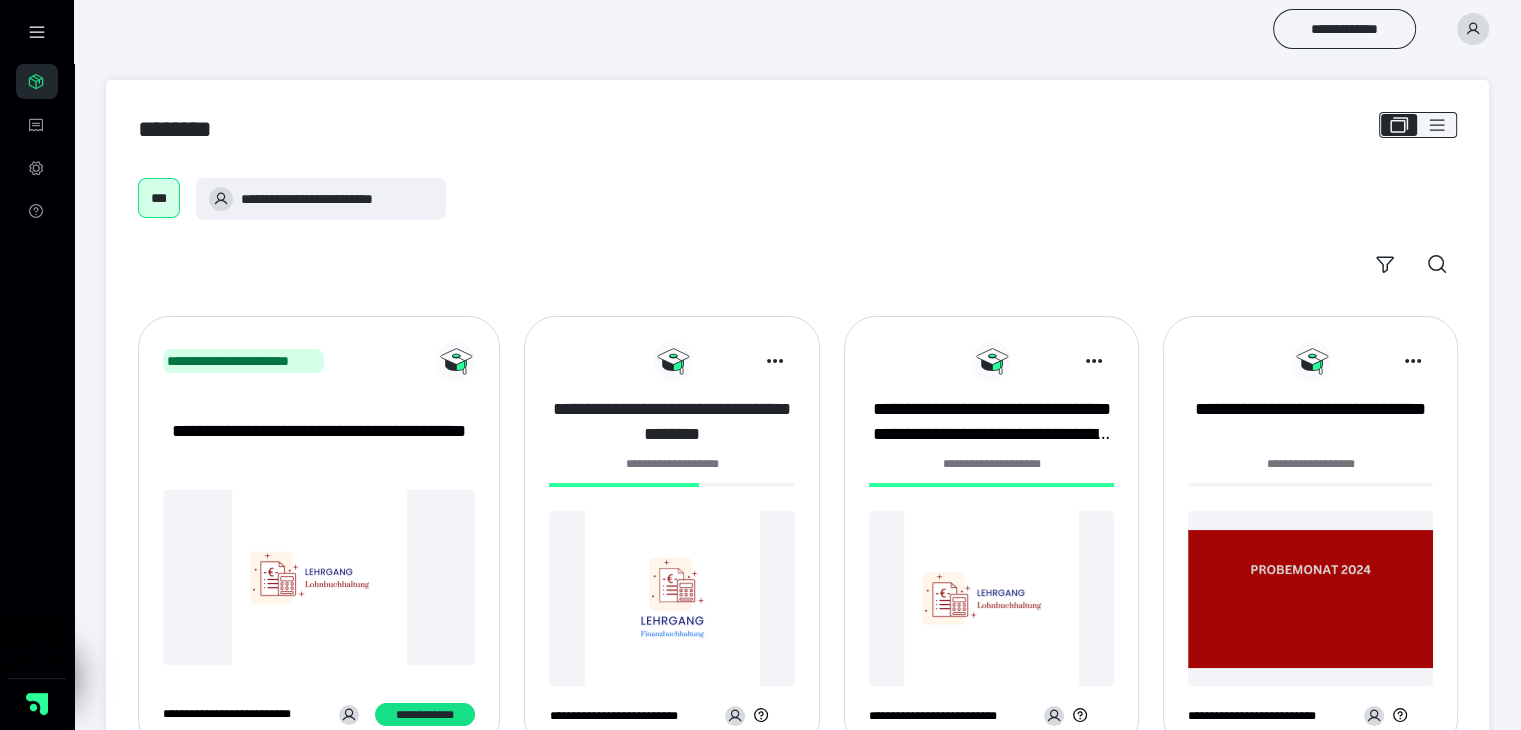click on "**********" at bounding box center (671, 422) 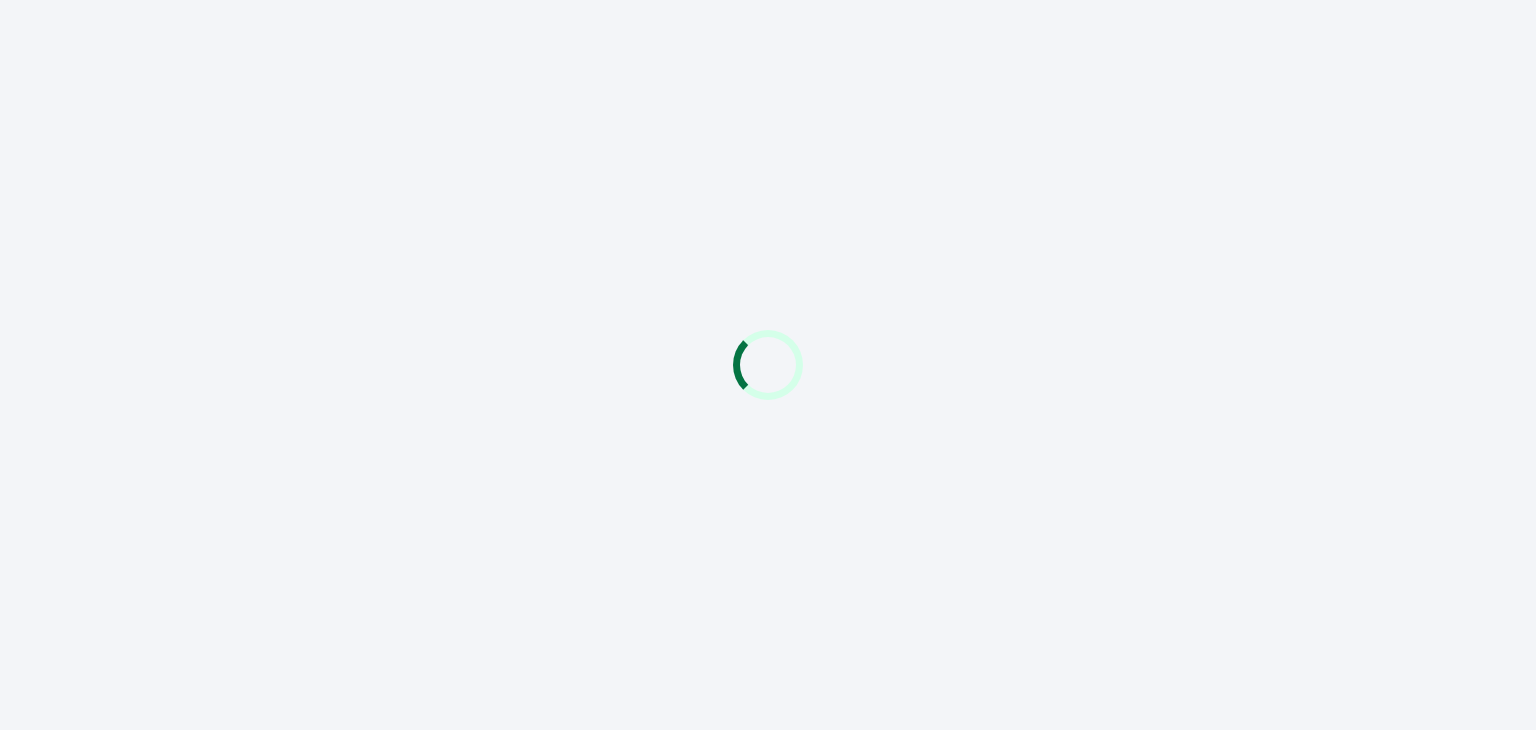 scroll, scrollTop: 0, scrollLeft: 0, axis: both 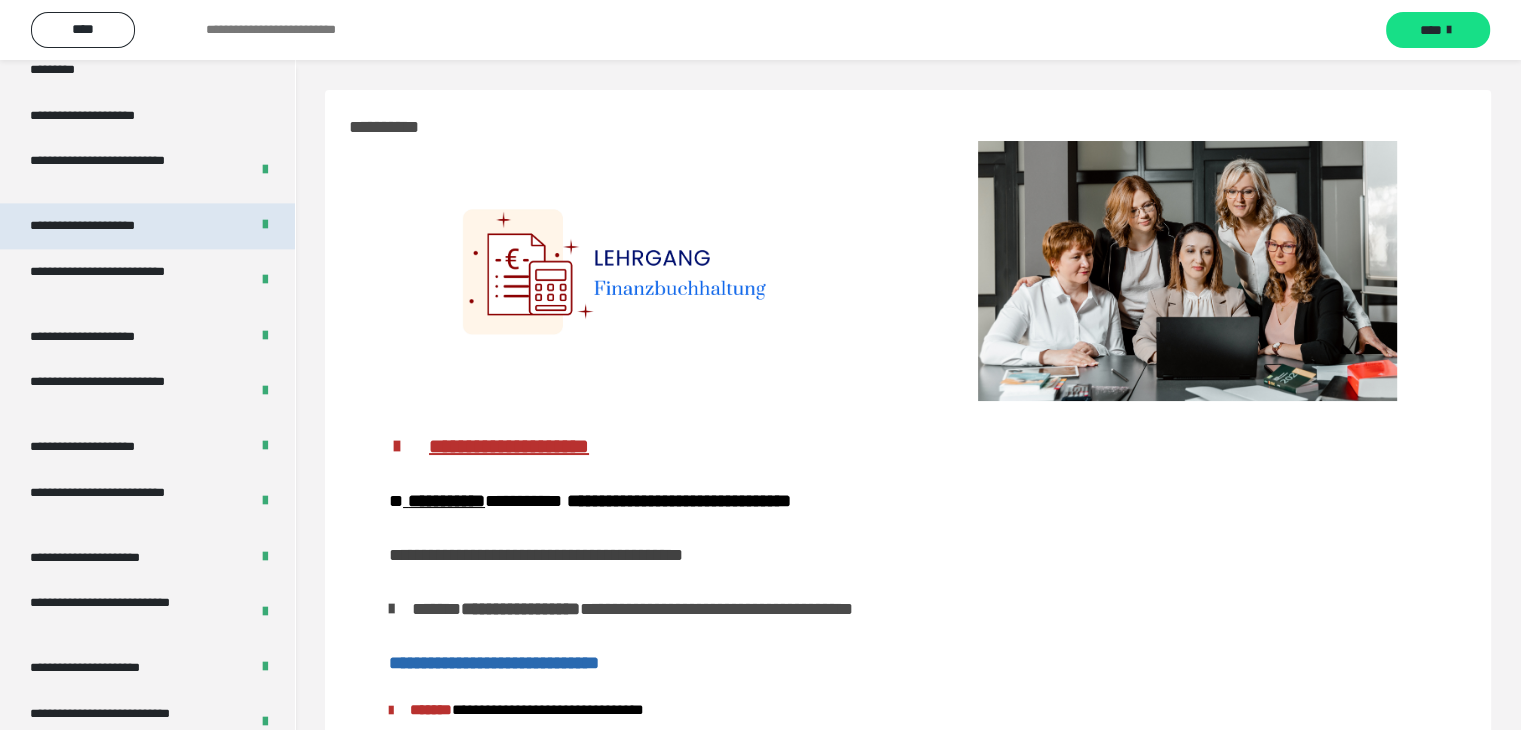 click on "**********" at bounding box center (106, 226) 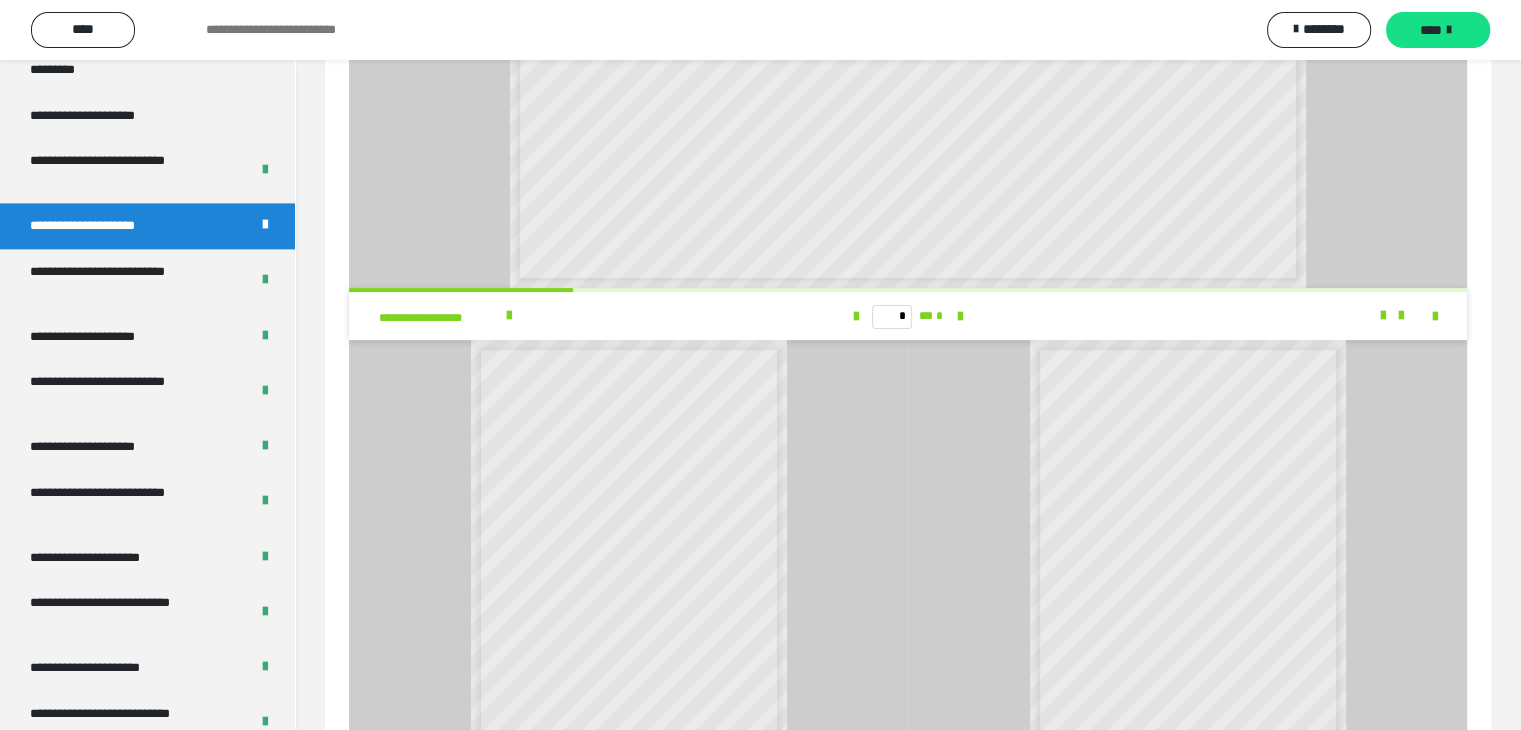 scroll, scrollTop: 465, scrollLeft: 0, axis: vertical 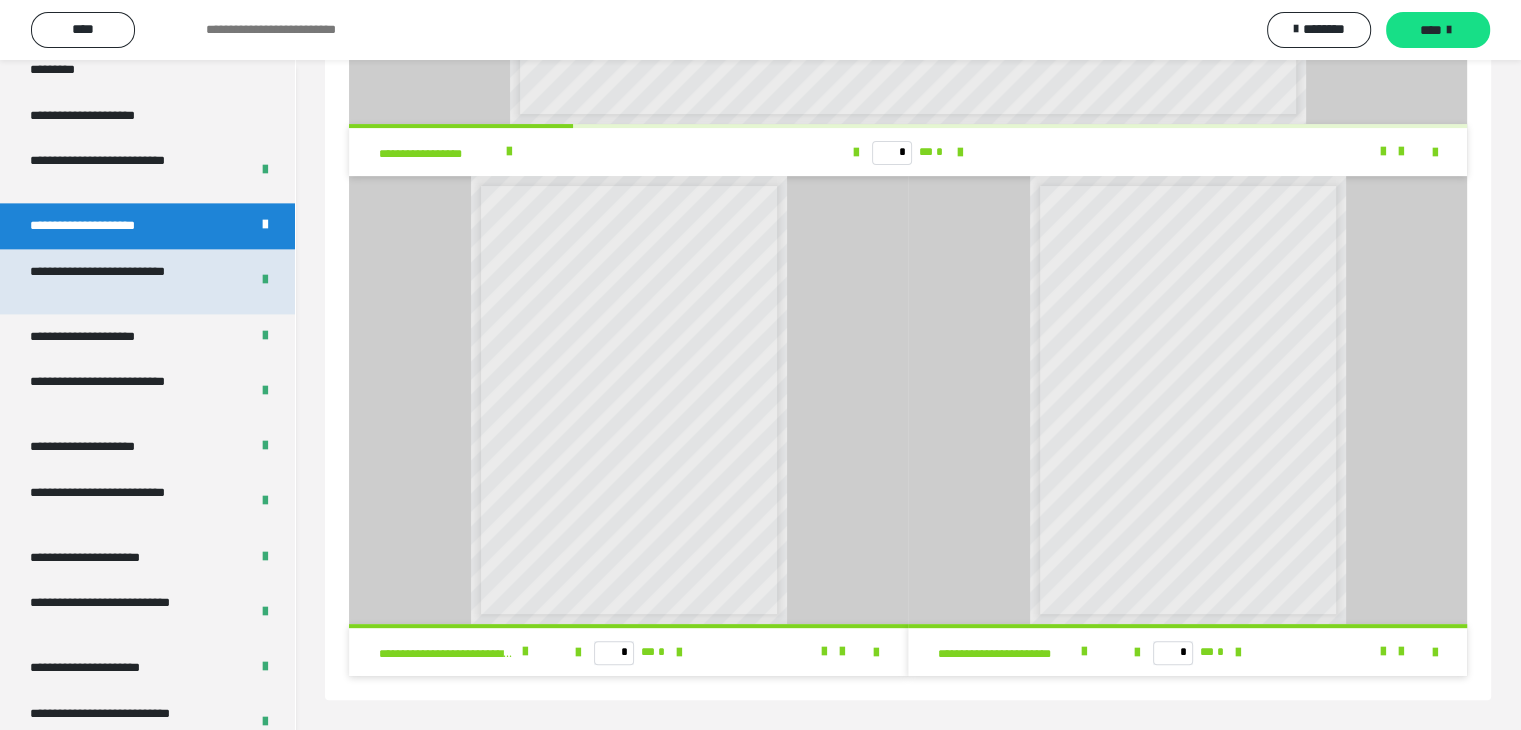 click on "**********" at bounding box center [124, 281] 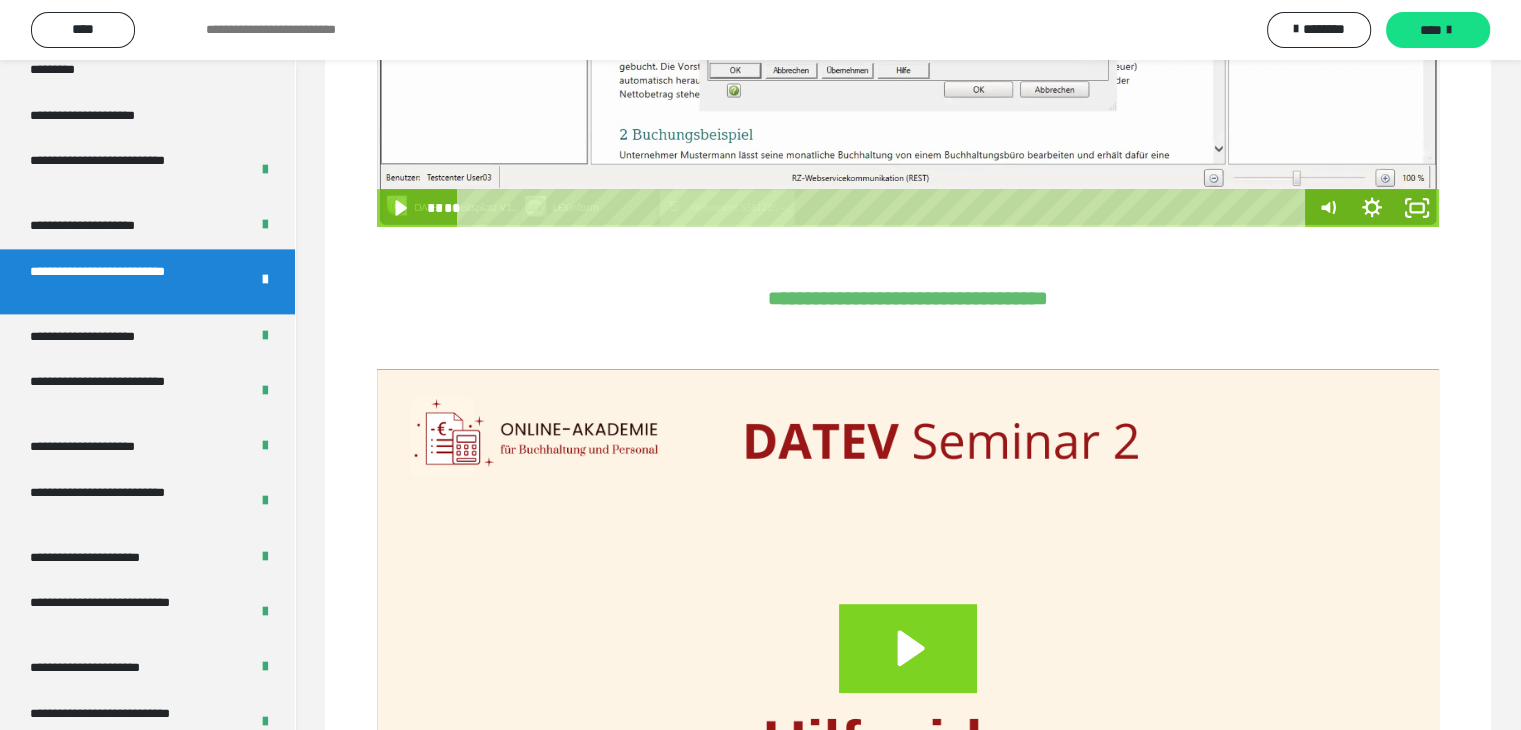 scroll, scrollTop: 604, scrollLeft: 0, axis: vertical 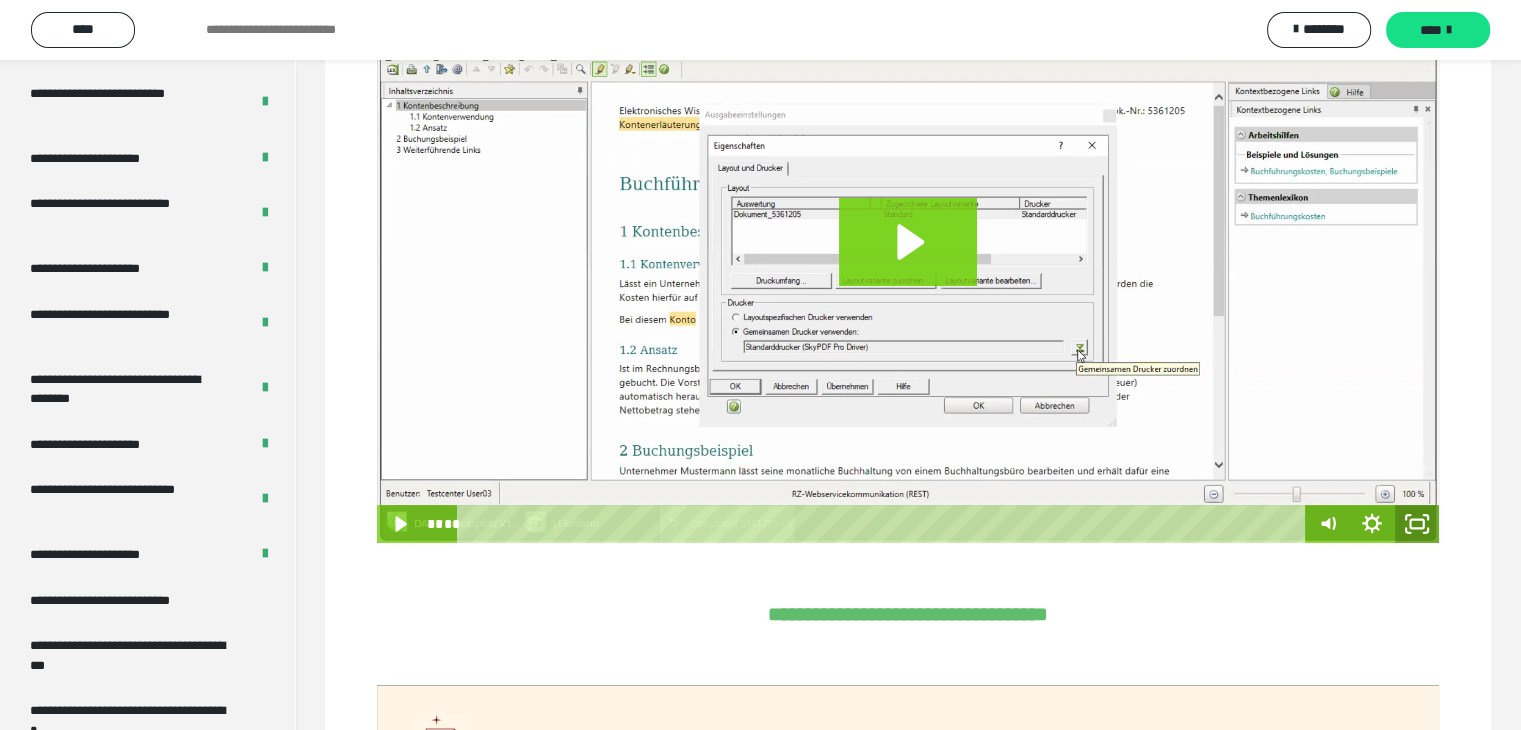 click 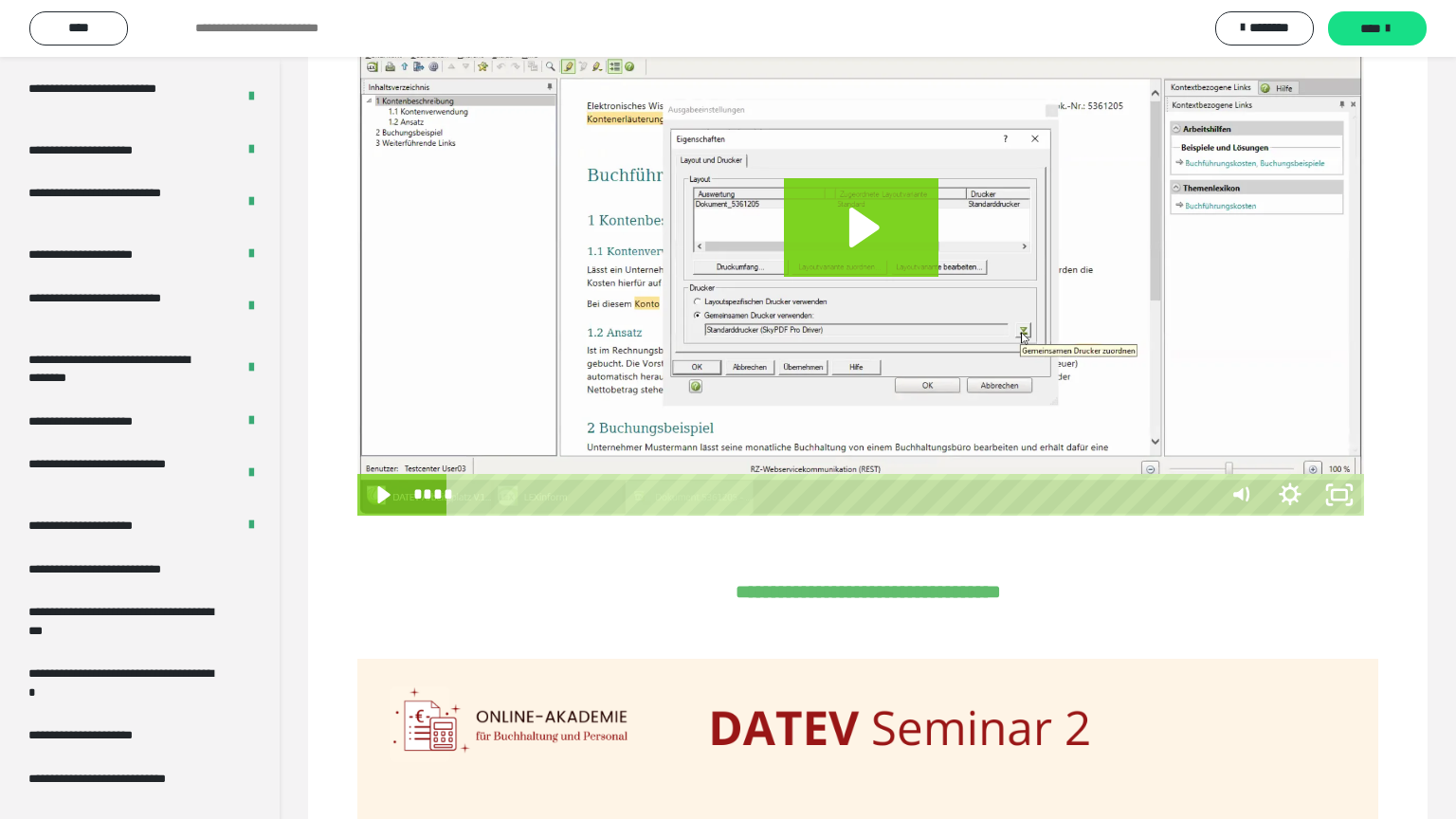 type 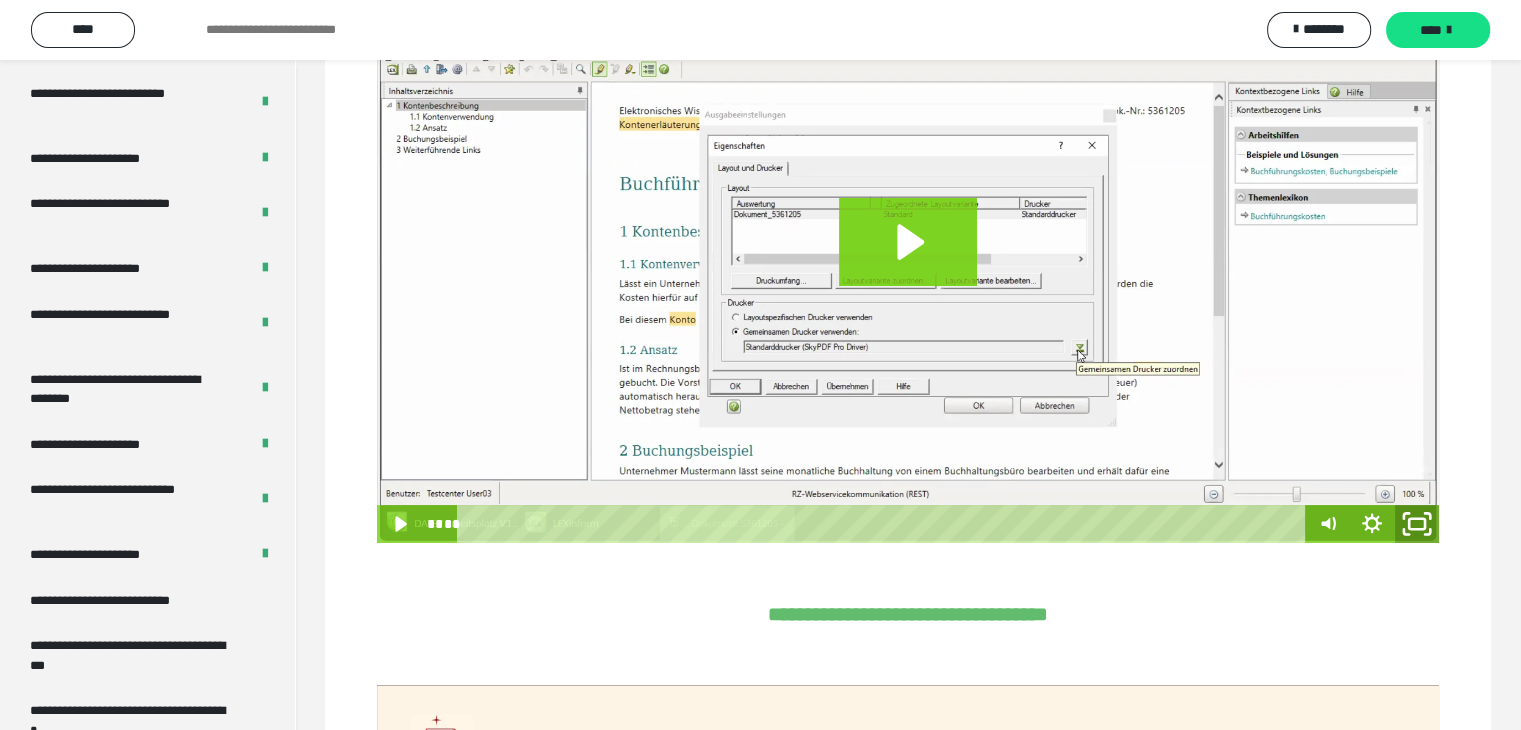 drag, startPoint x: 1415, startPoint y: 532, endPoint x: 1379, endPoint y: 604, distance: 80.49844 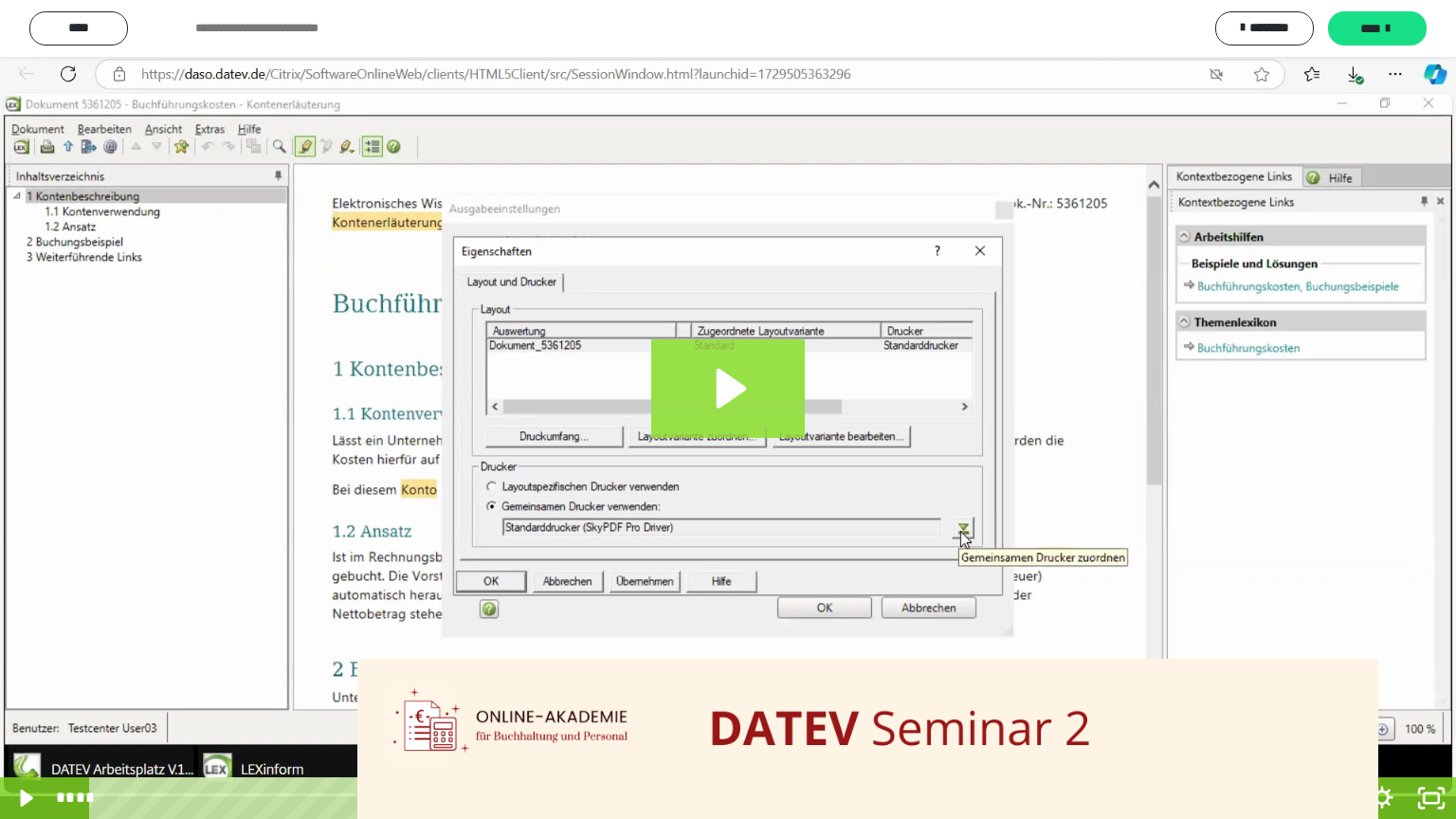 click 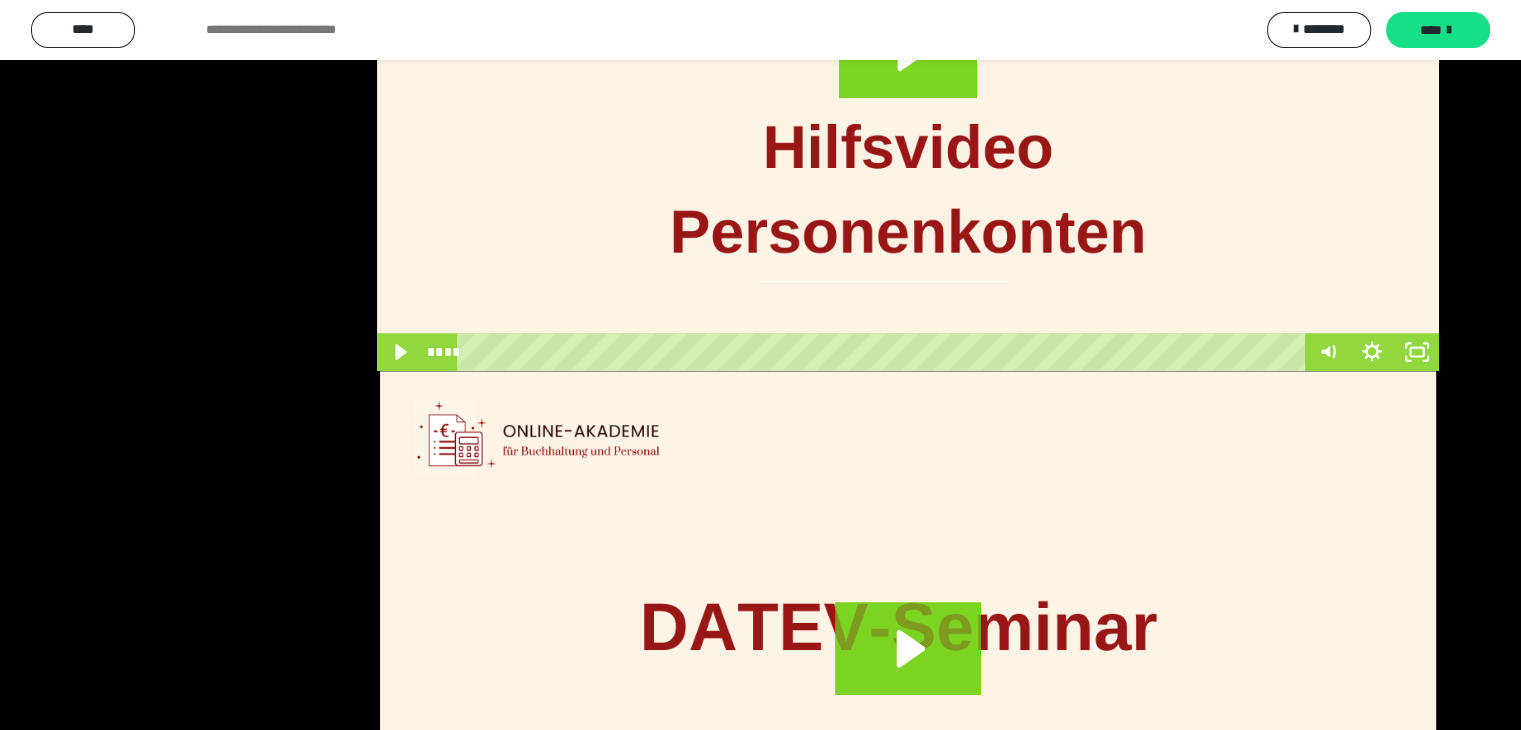 scroll, scrollTop: 1204, scrollLeft: 0, axis: vertical 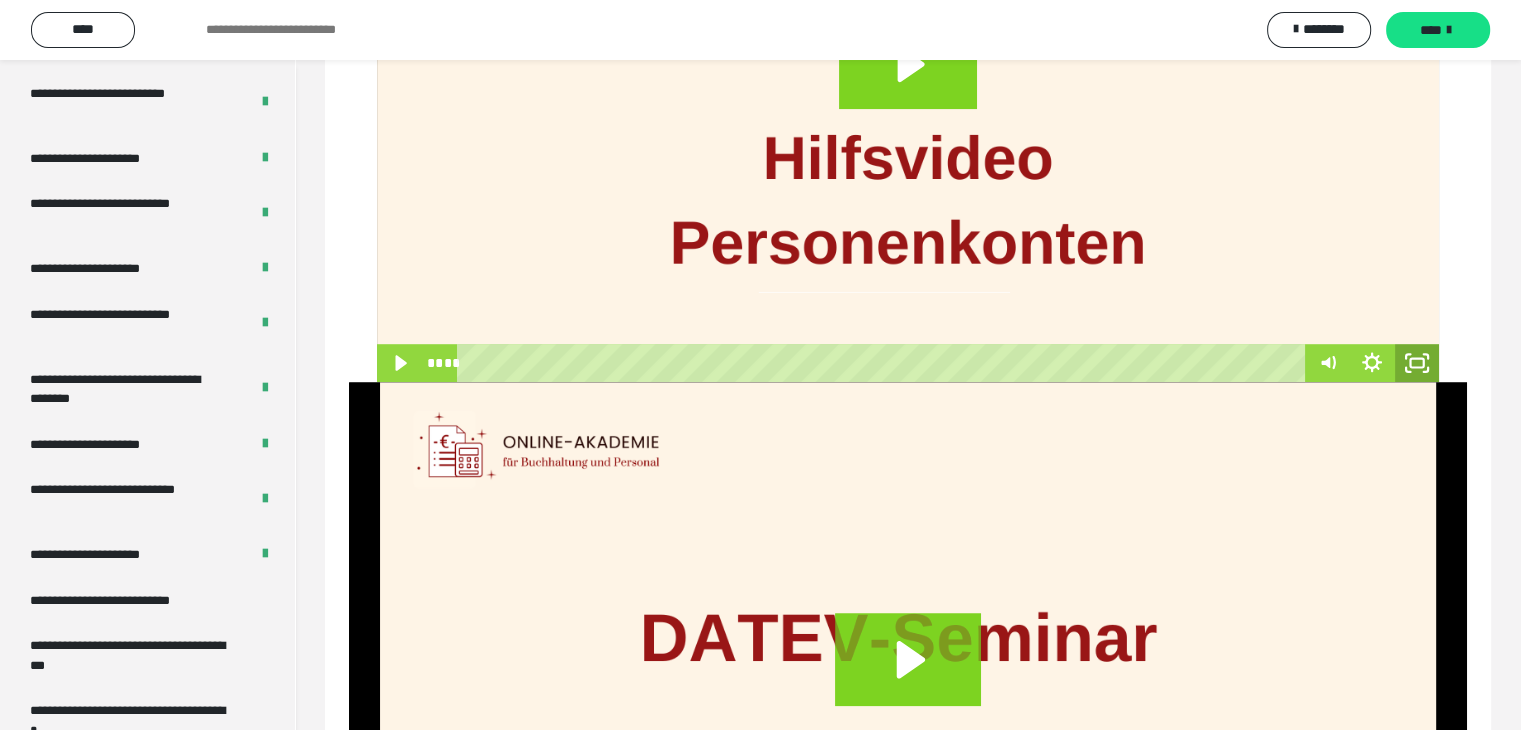 click 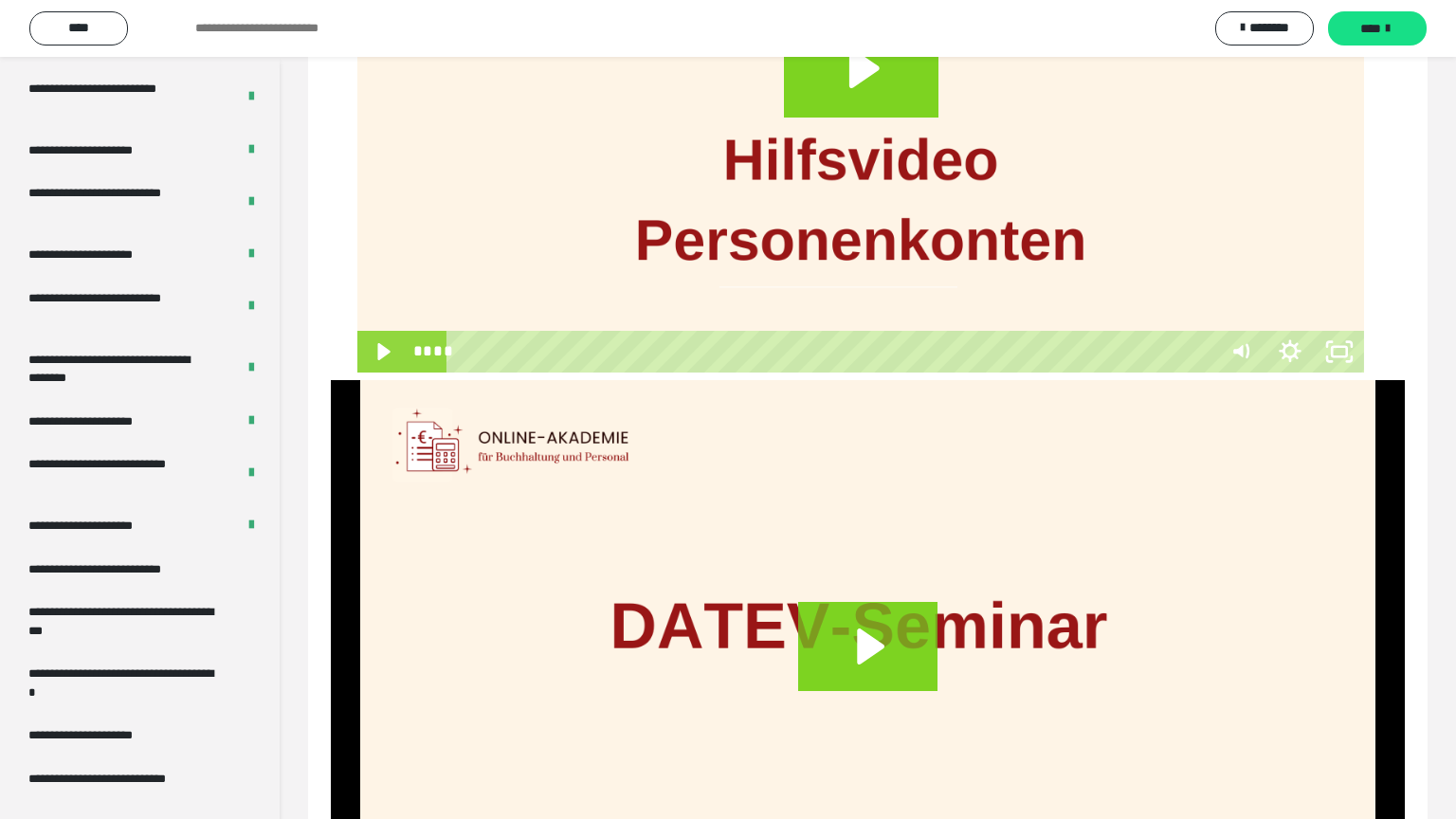 type 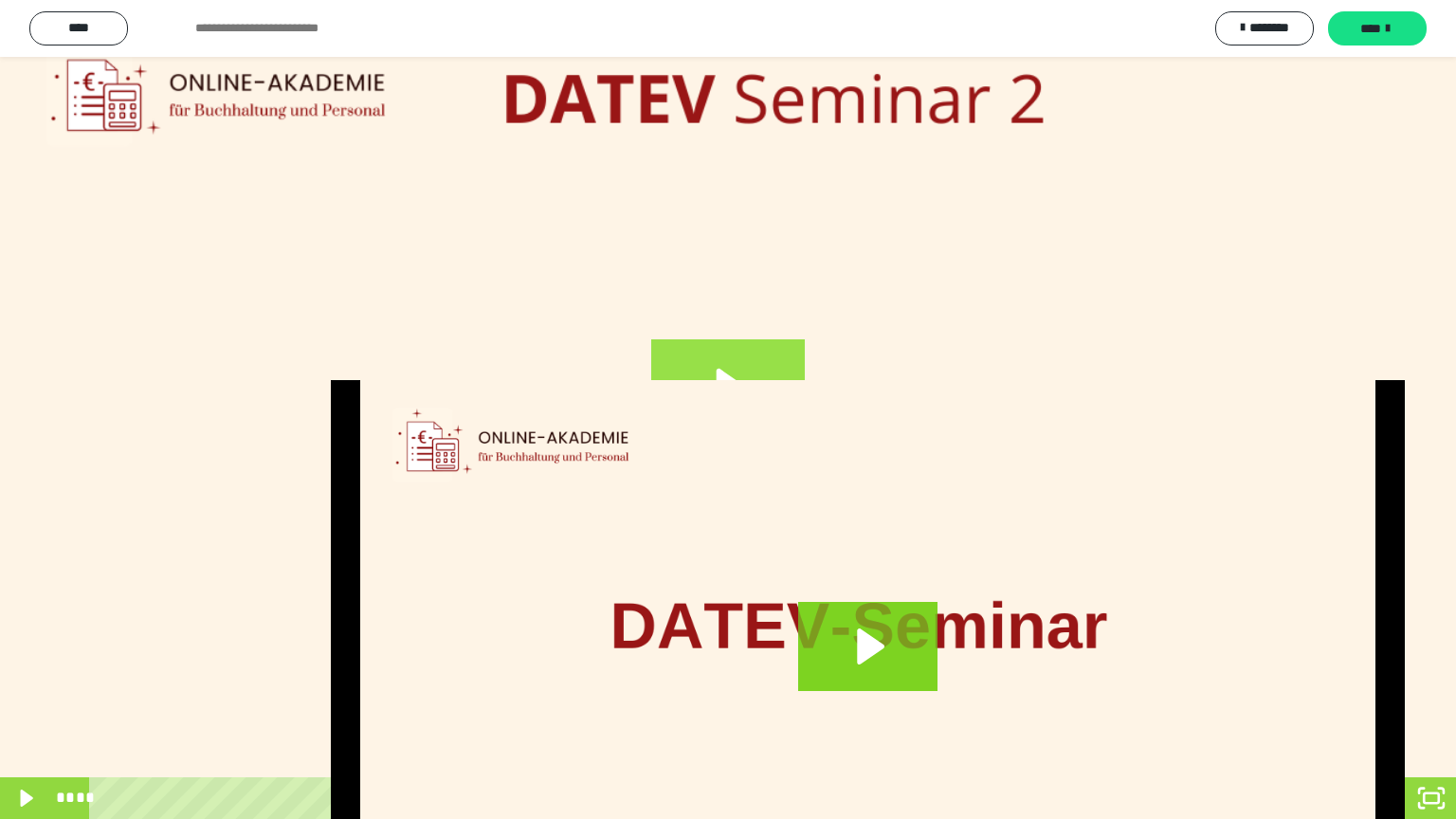 click 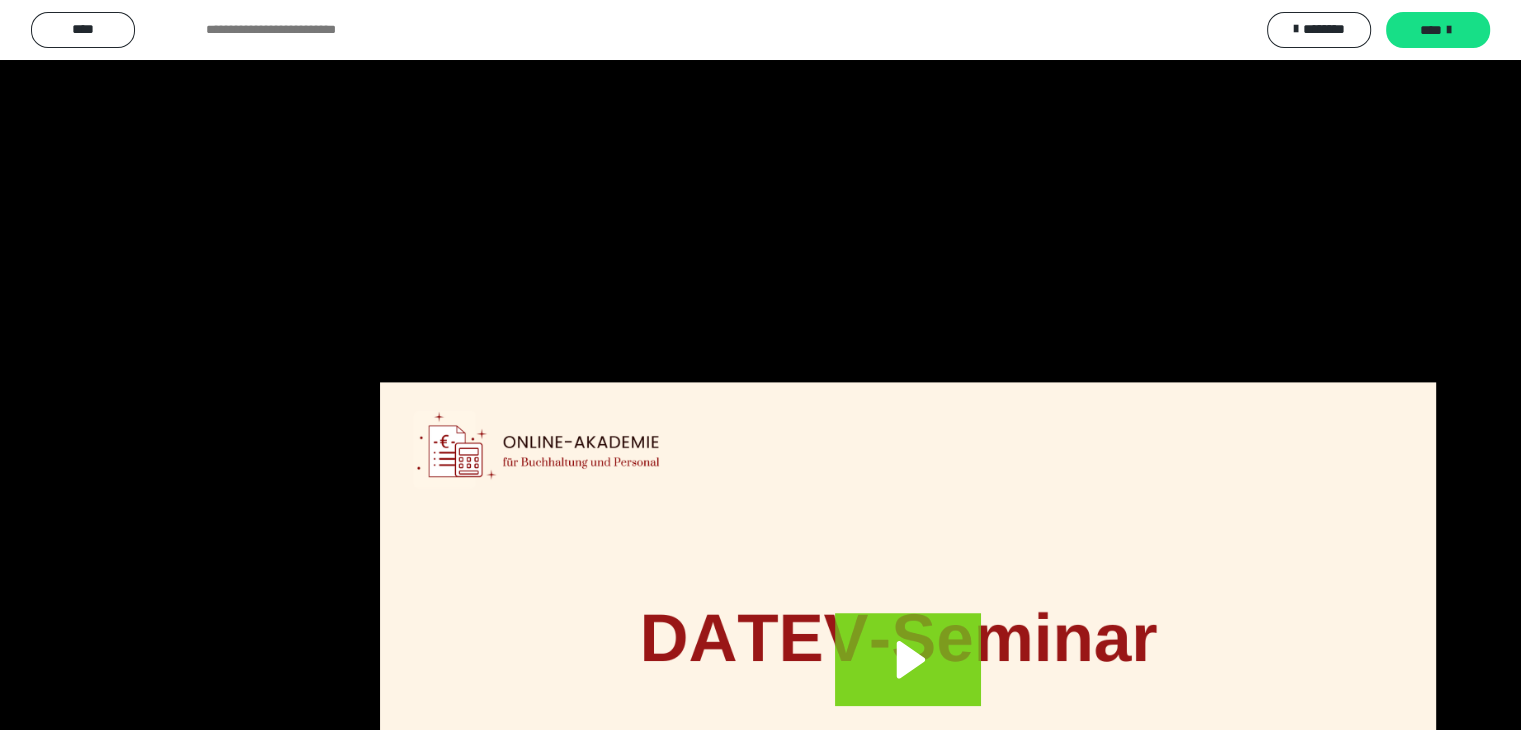 scroll, scrollTop: 2799, scrollLeft: 0, axis: vertical 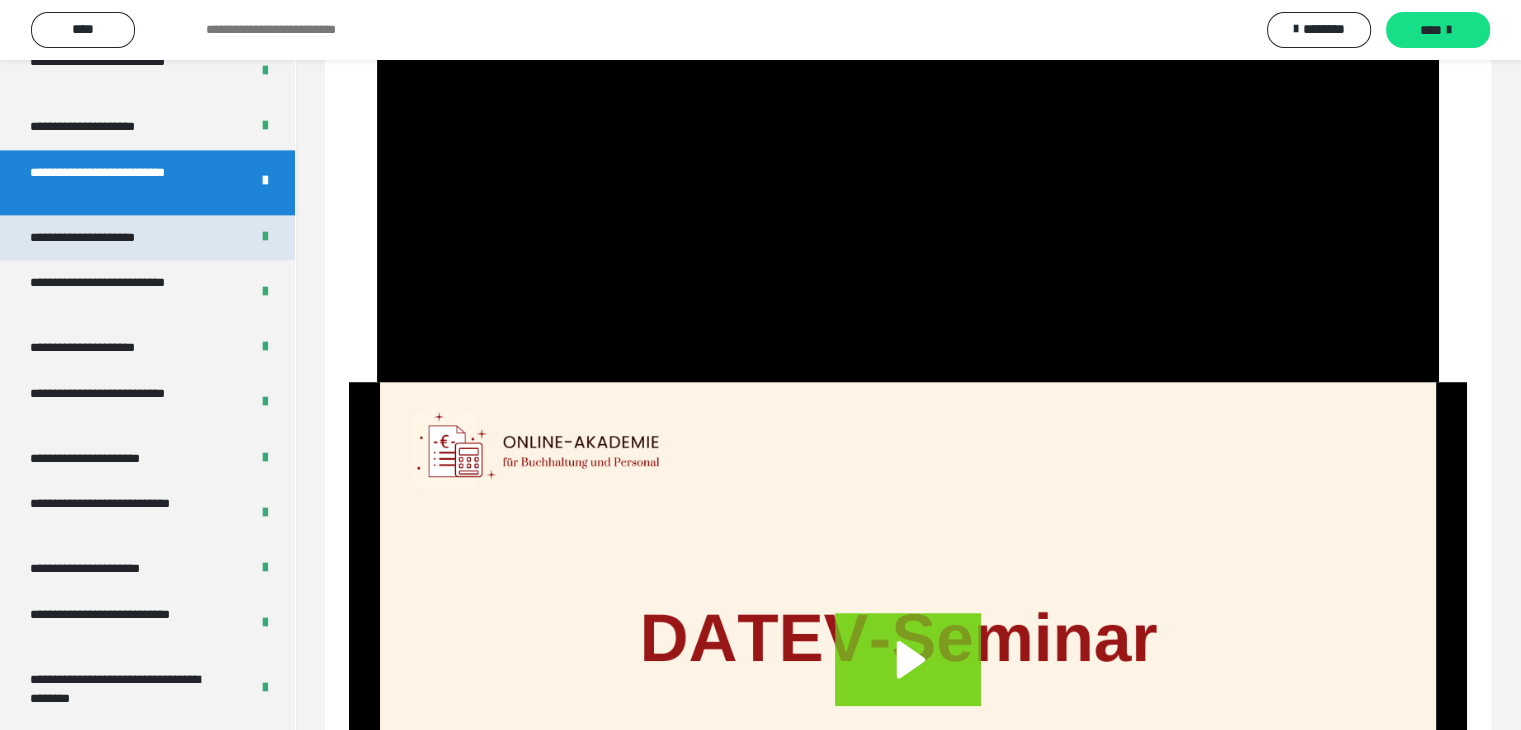 click on "**********" at bounding box center [106, 238] 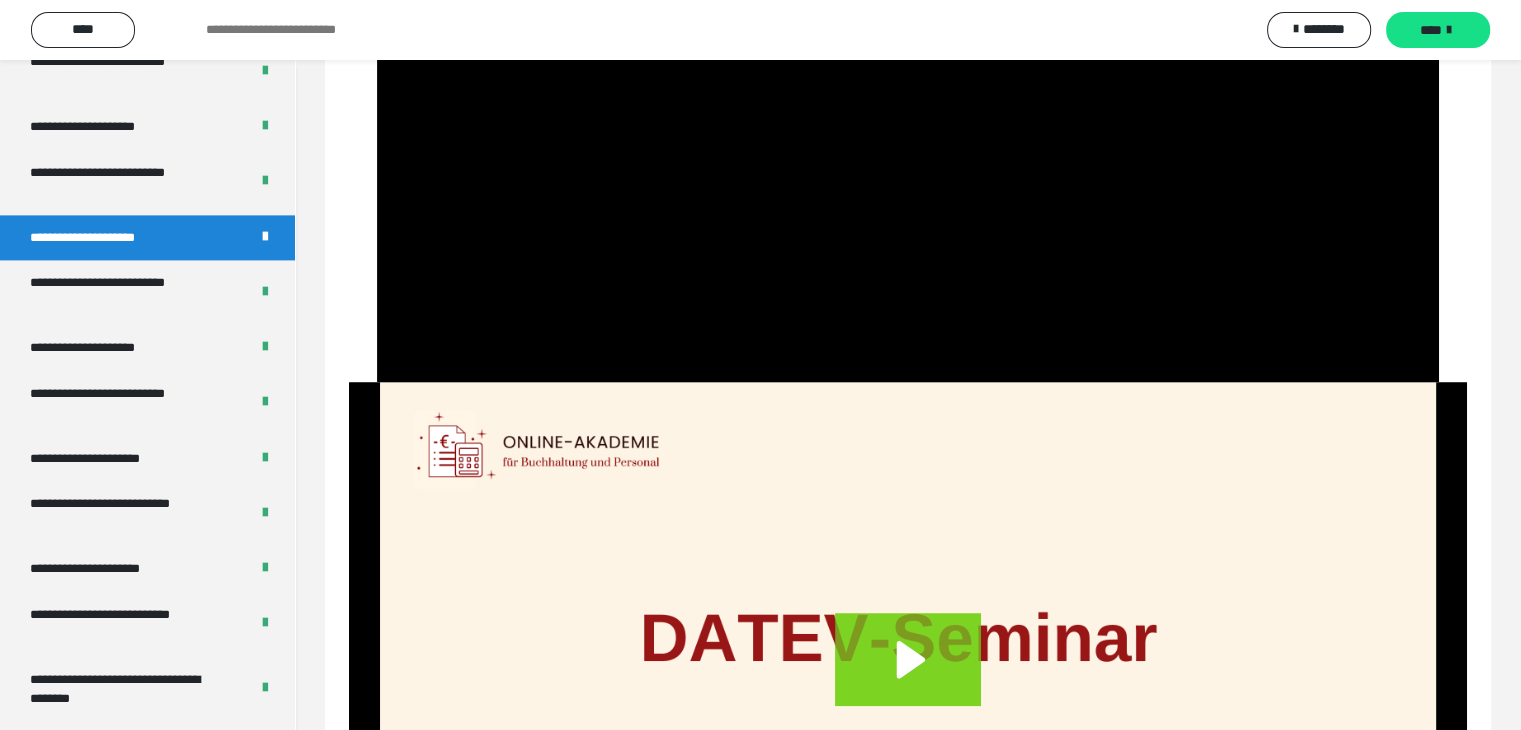 scroll, scrollTop: 60, scrollLeft: 0, axis: vertical 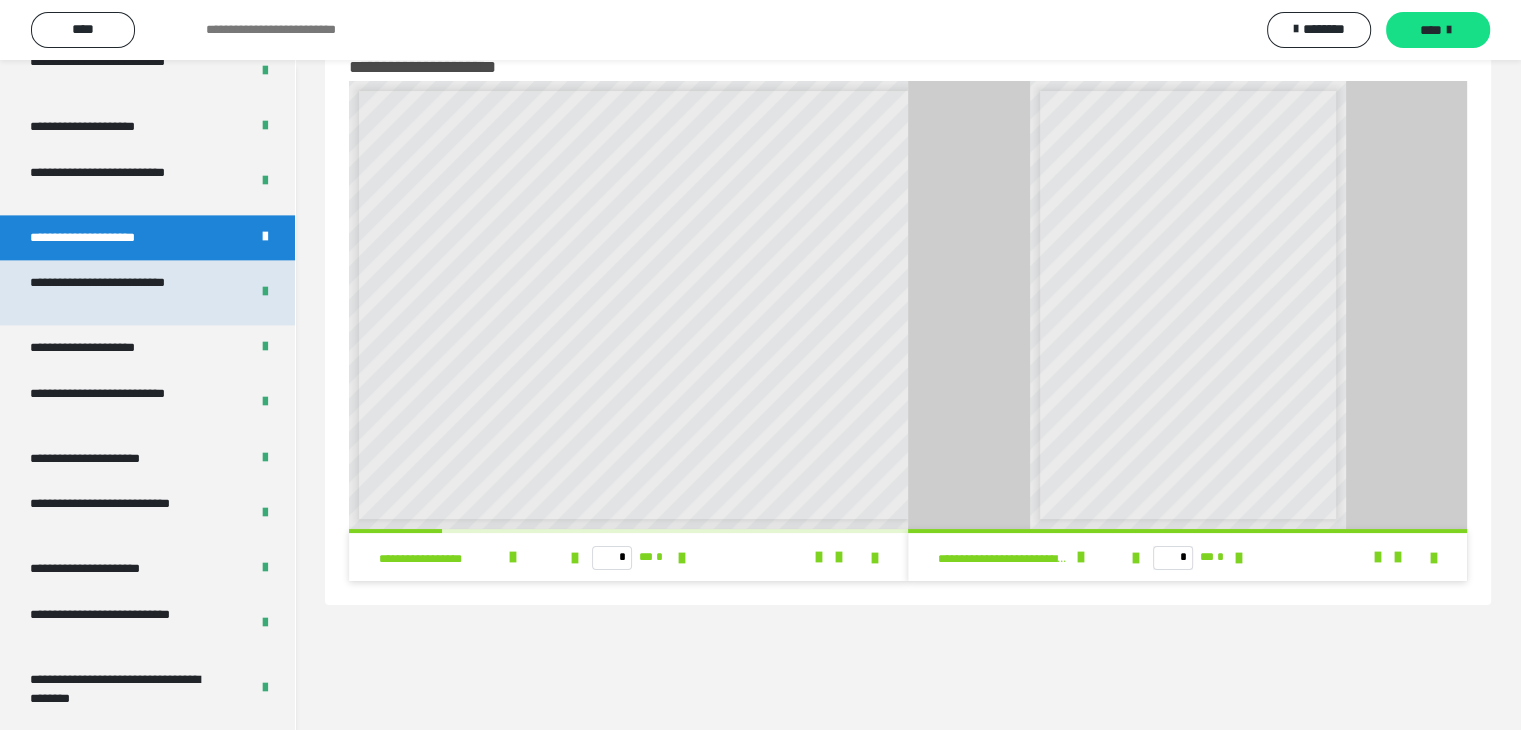 click on "**********" at bounding box center [124, 292] 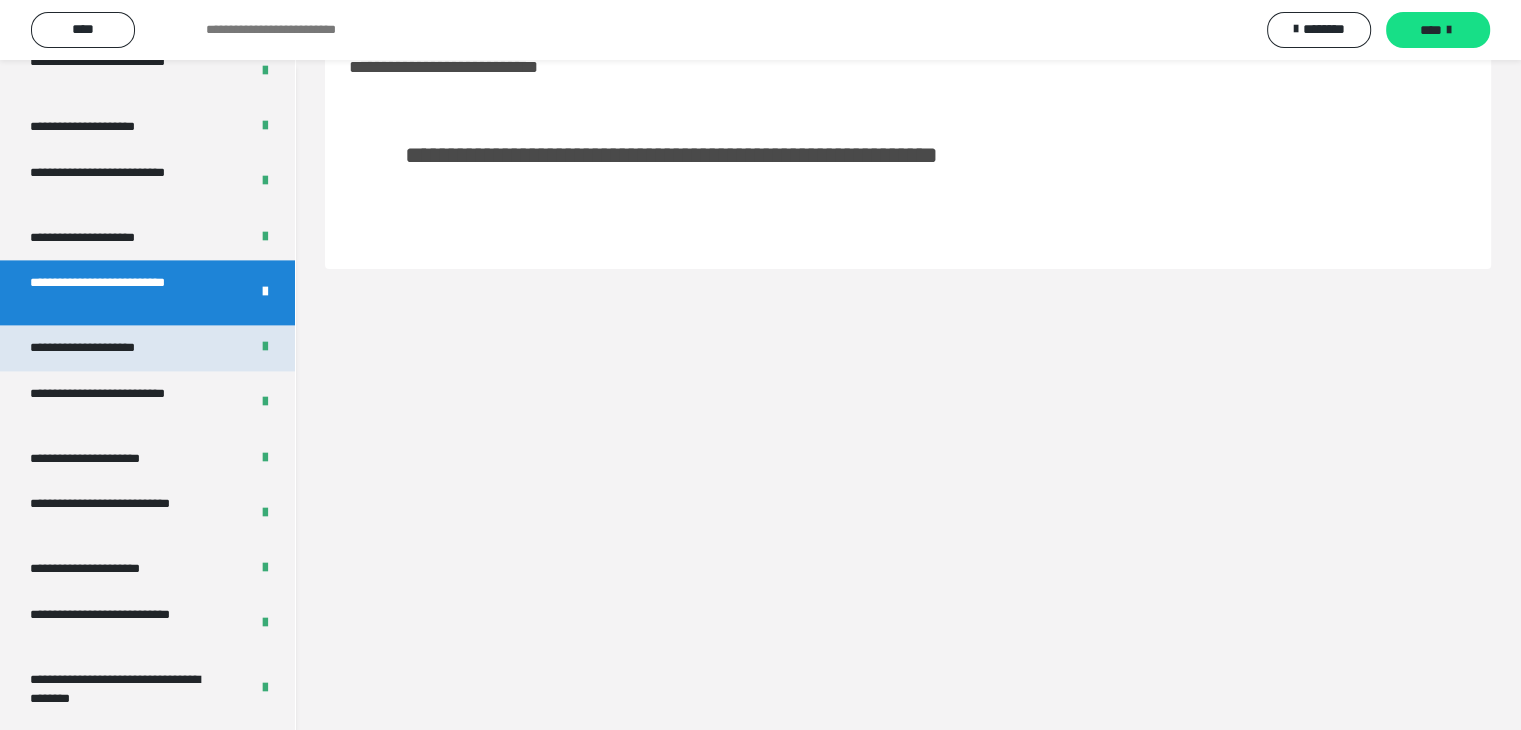 click on "**********" at bounding box center [106, 348] 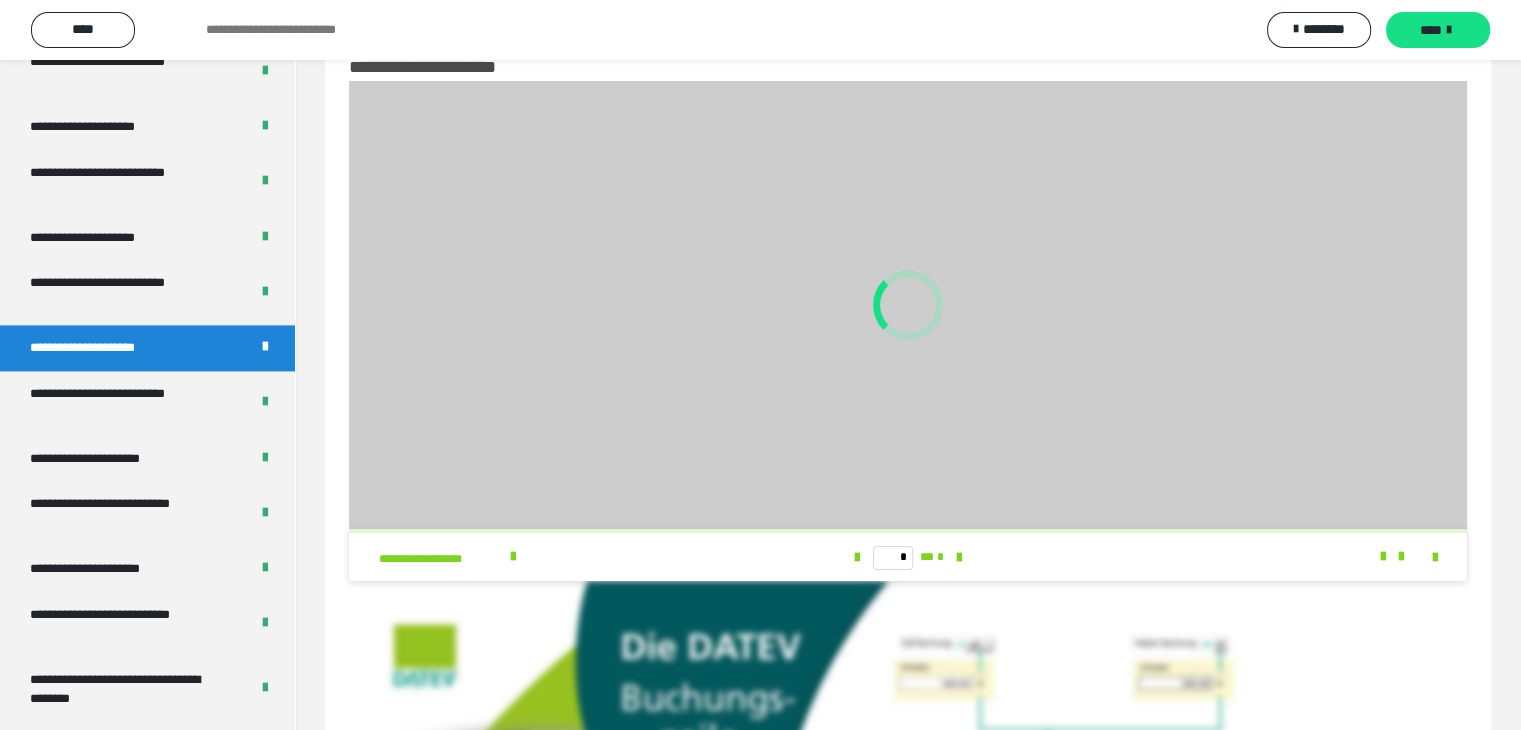 scroll, scrollTop: 673, scrollLeft: 0, axis: vertical 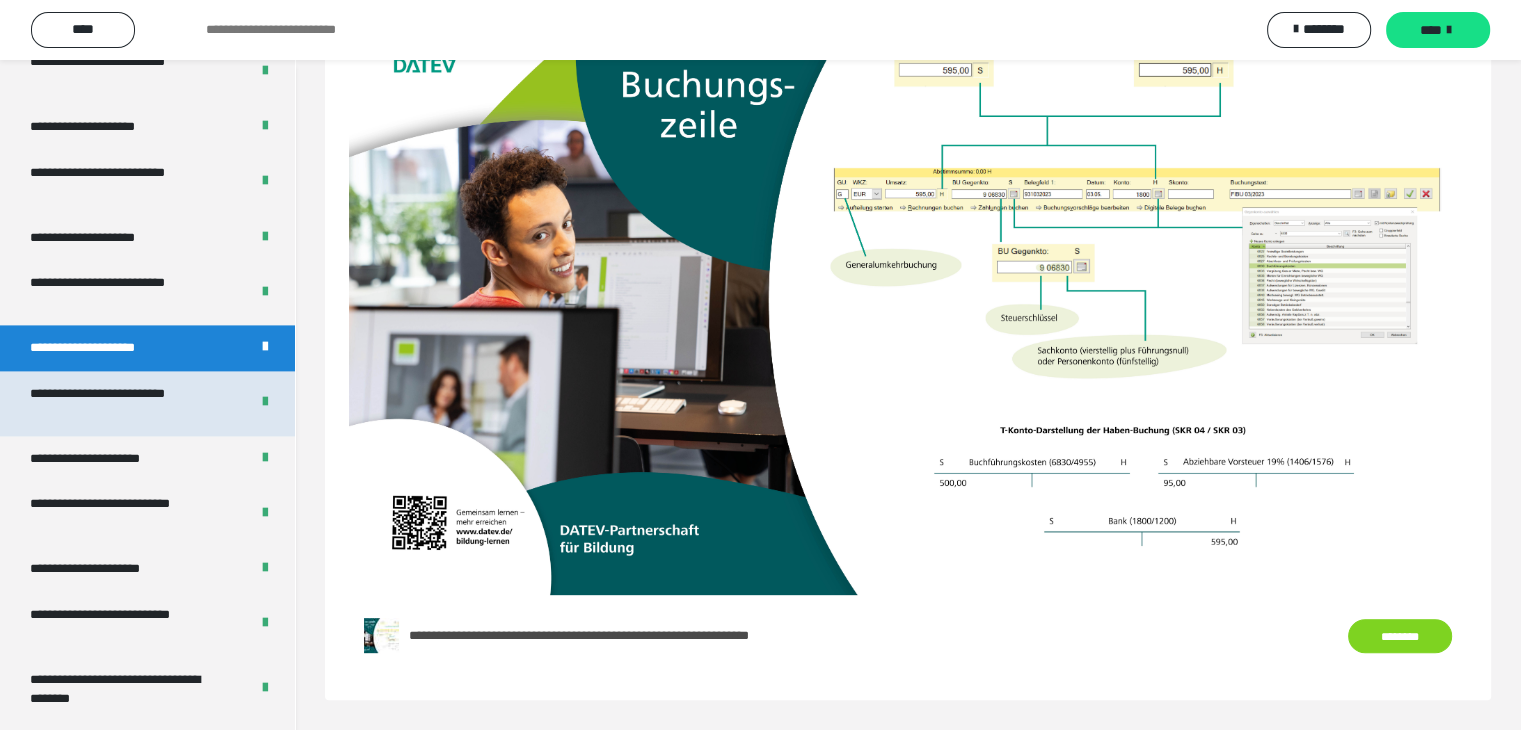 click on "**********" at bounding box center (124, 403) 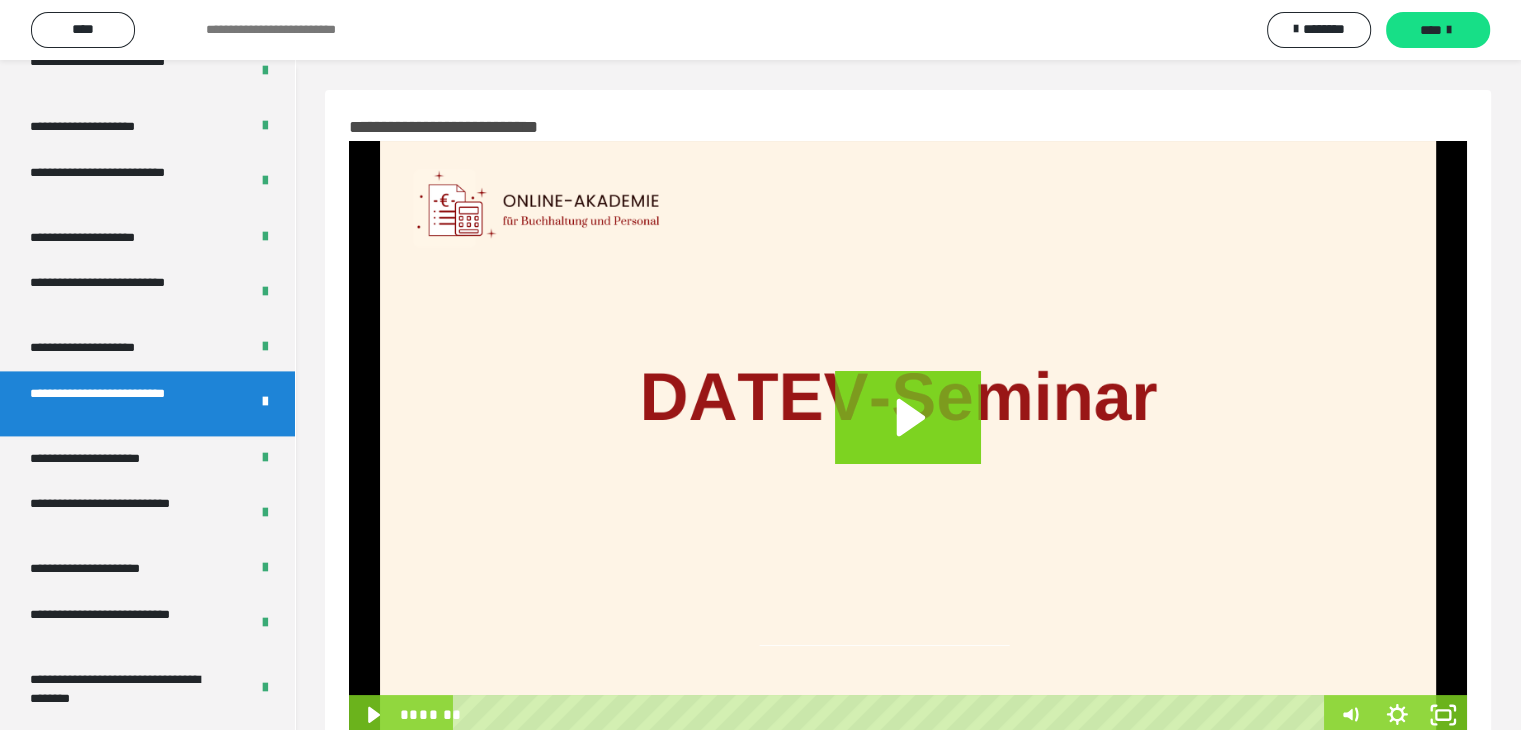 scroll, scrollTop: 60, scrollLeft: 0, axis: vertical 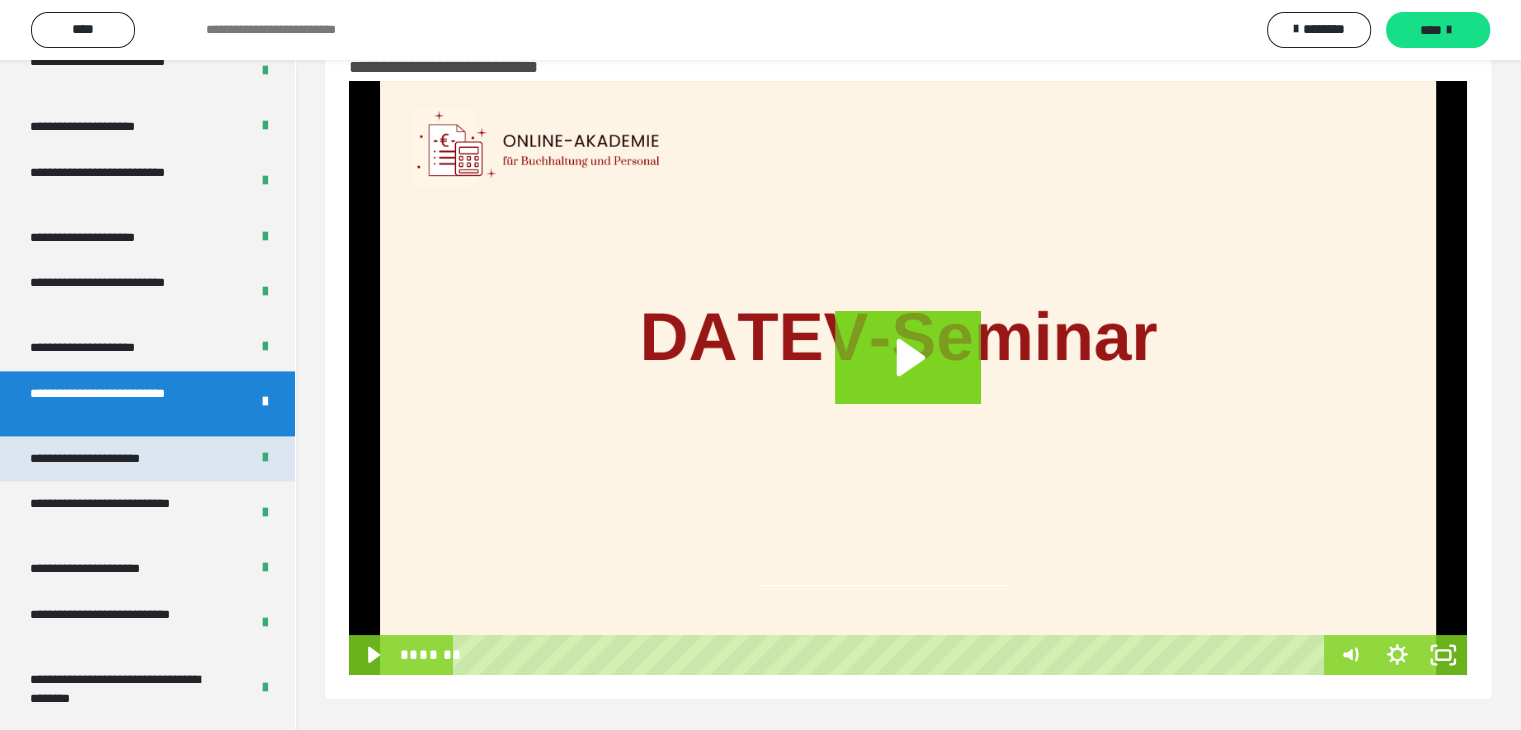 click on "**********" at bounding box center (109, 459) 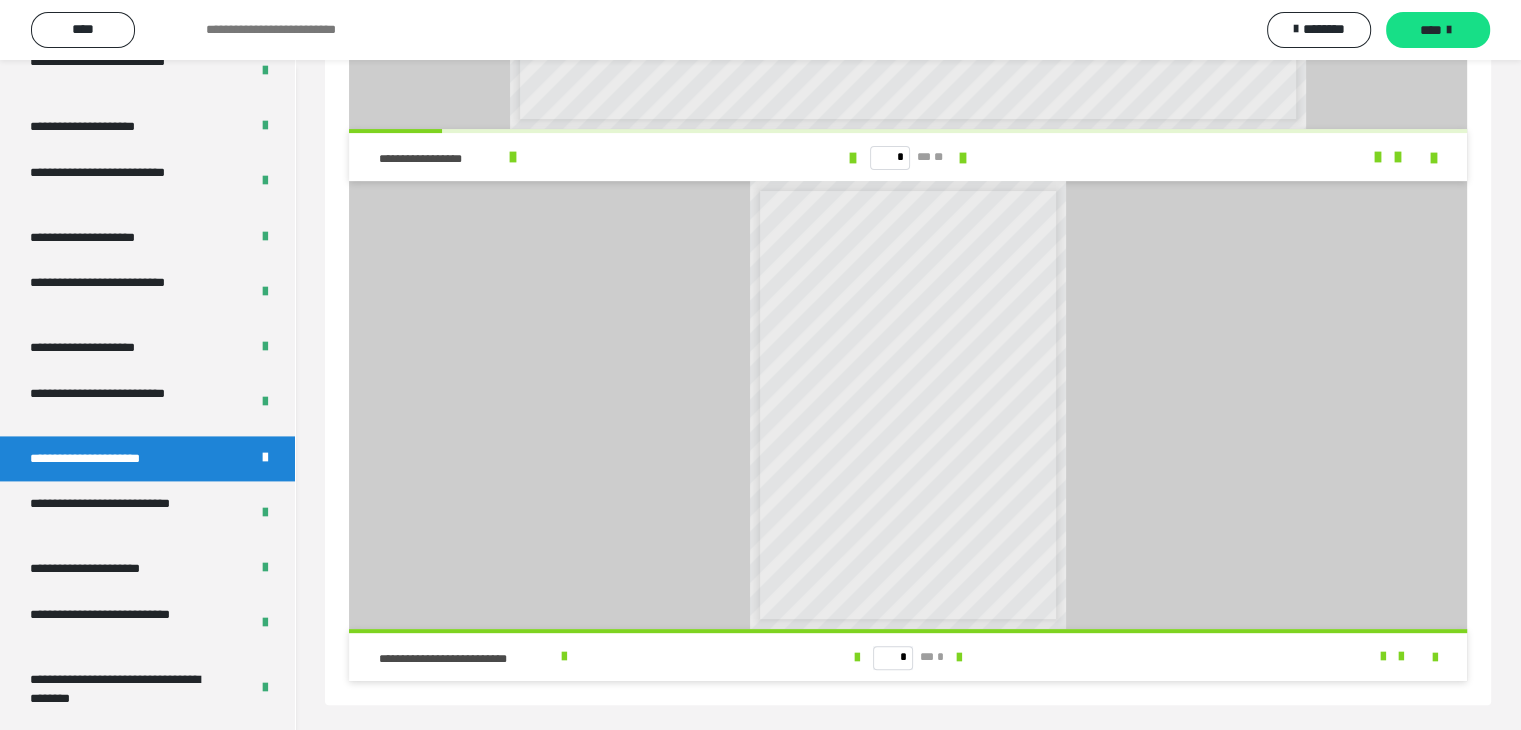 scroll, scrollTop: 465, scrollLeft: 0, axis: vertical 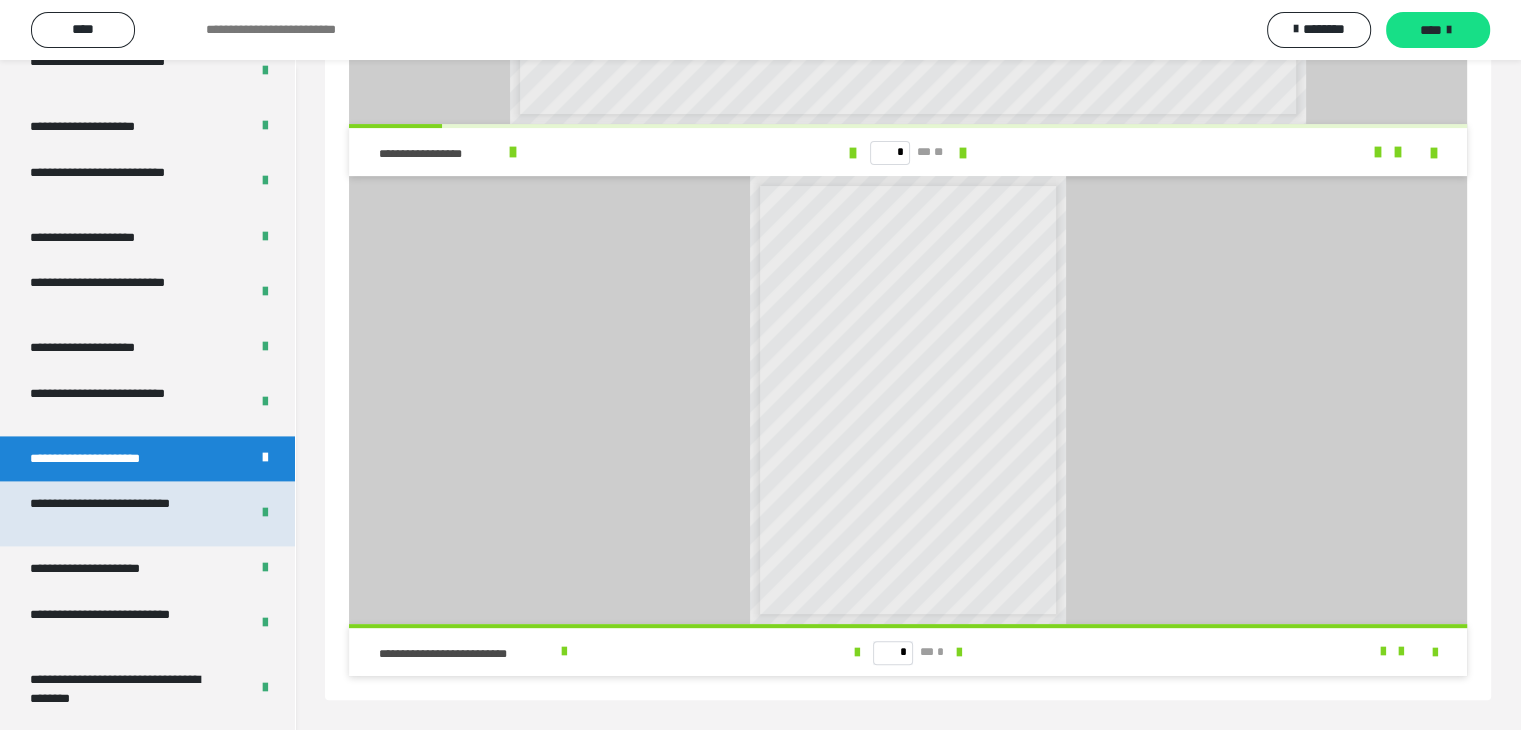 click on "**********" at bounding box center (124, 513) 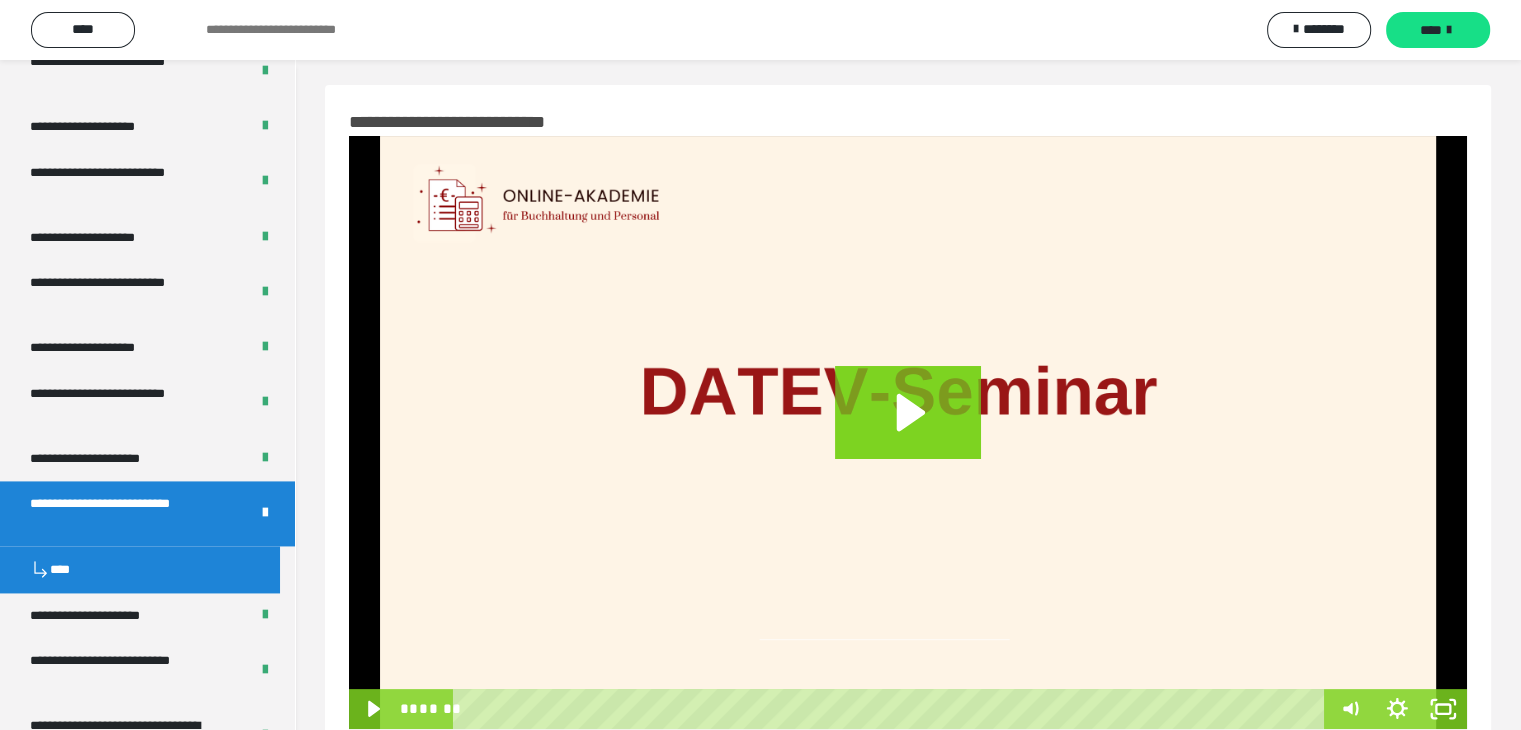 scroll, scrollTop: 349, scrollLeft: 0, axis: vertical 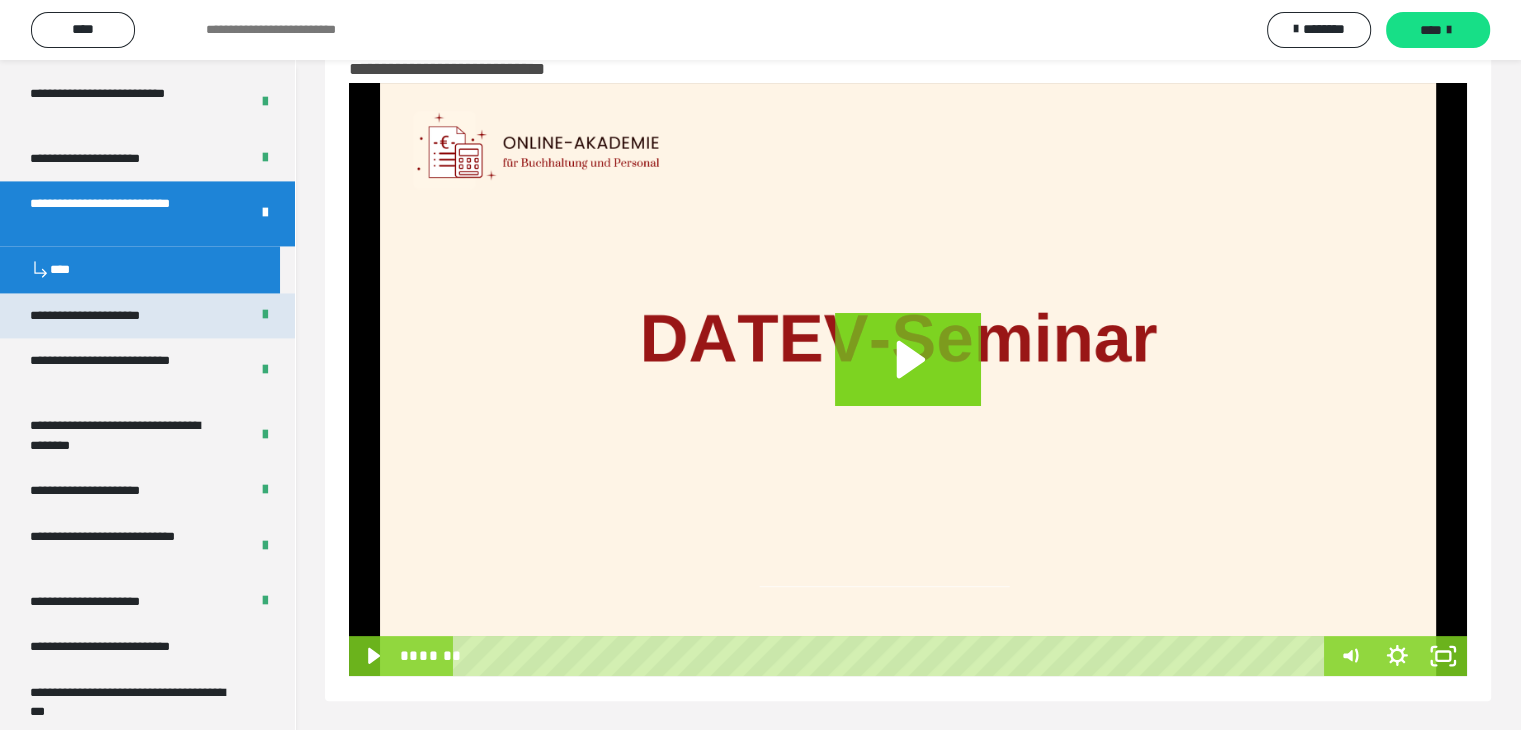 click on "**********" at bounding box center [107, 316] 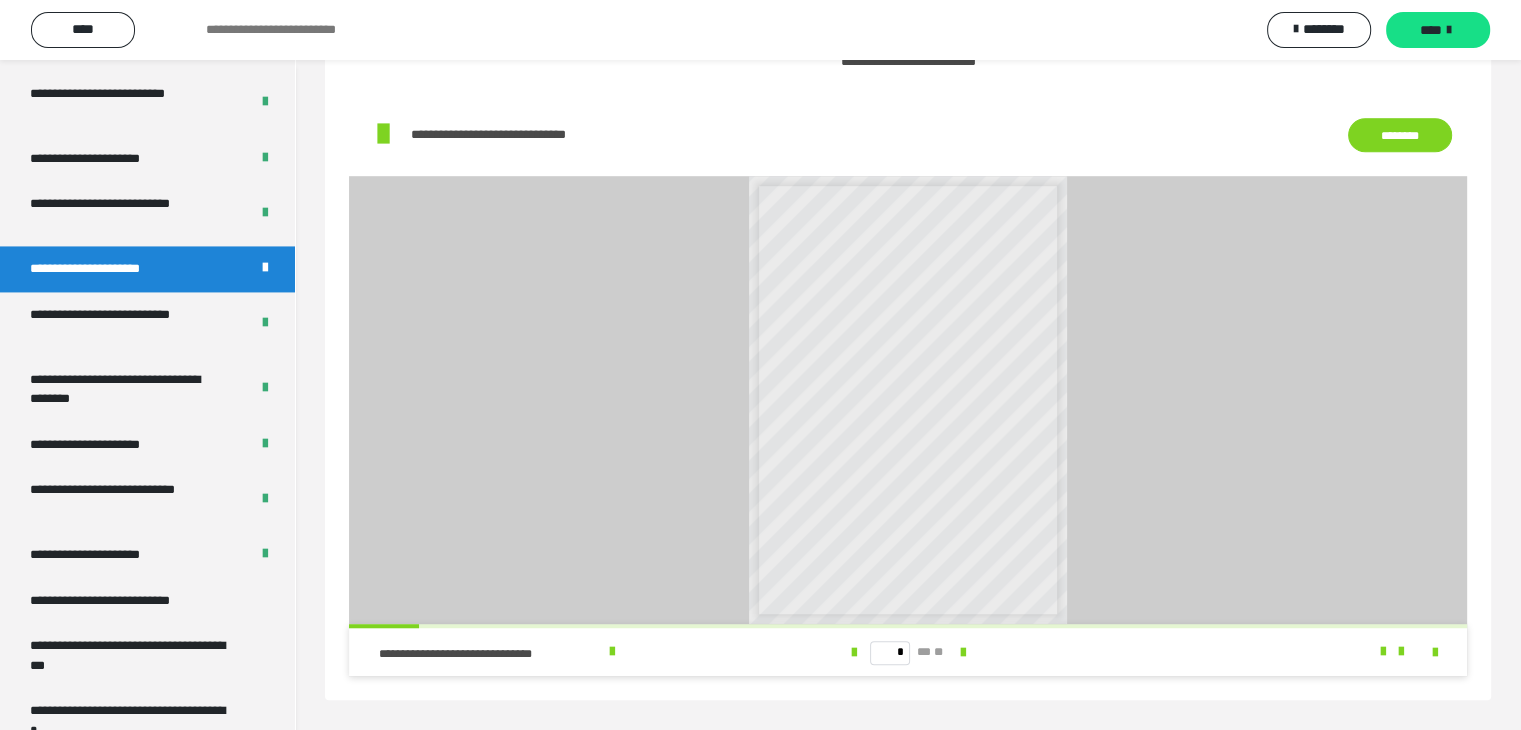 scroll, scrollTop: 1260, scrollLeft: 0, axis: vertical 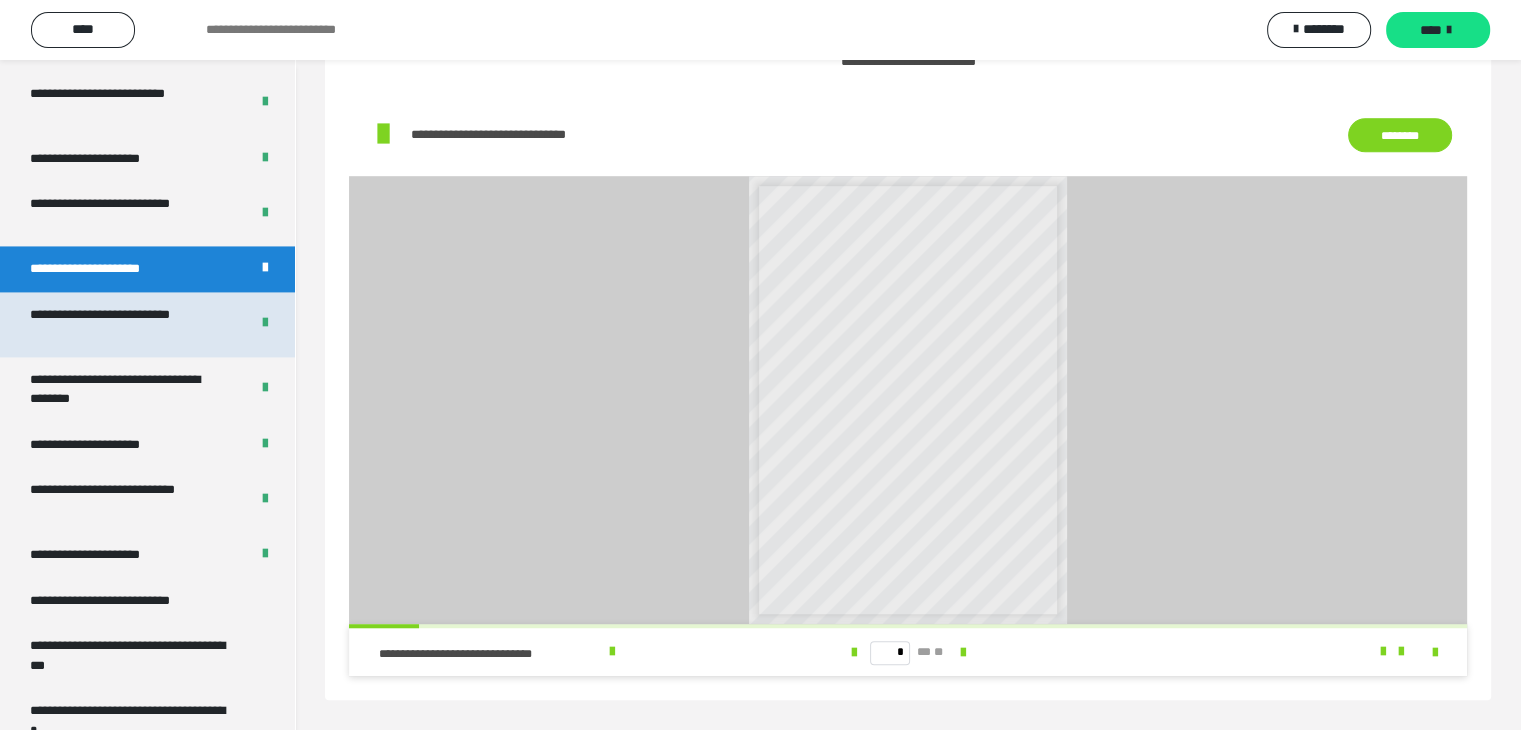 click on "**********" at bounding box center [124, 324] 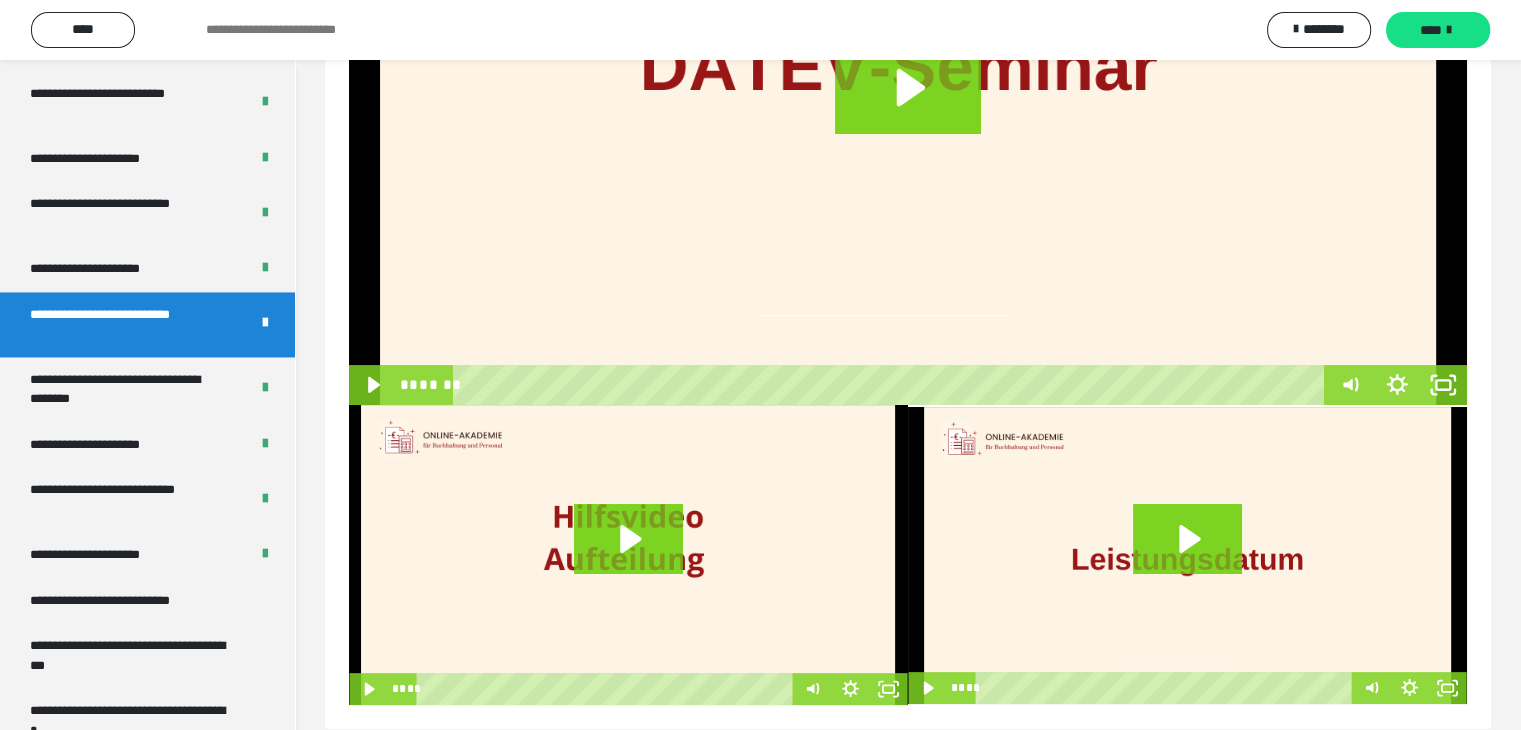 scroll, scrollTop: 360, scrollLeft: 0, axis: vertical 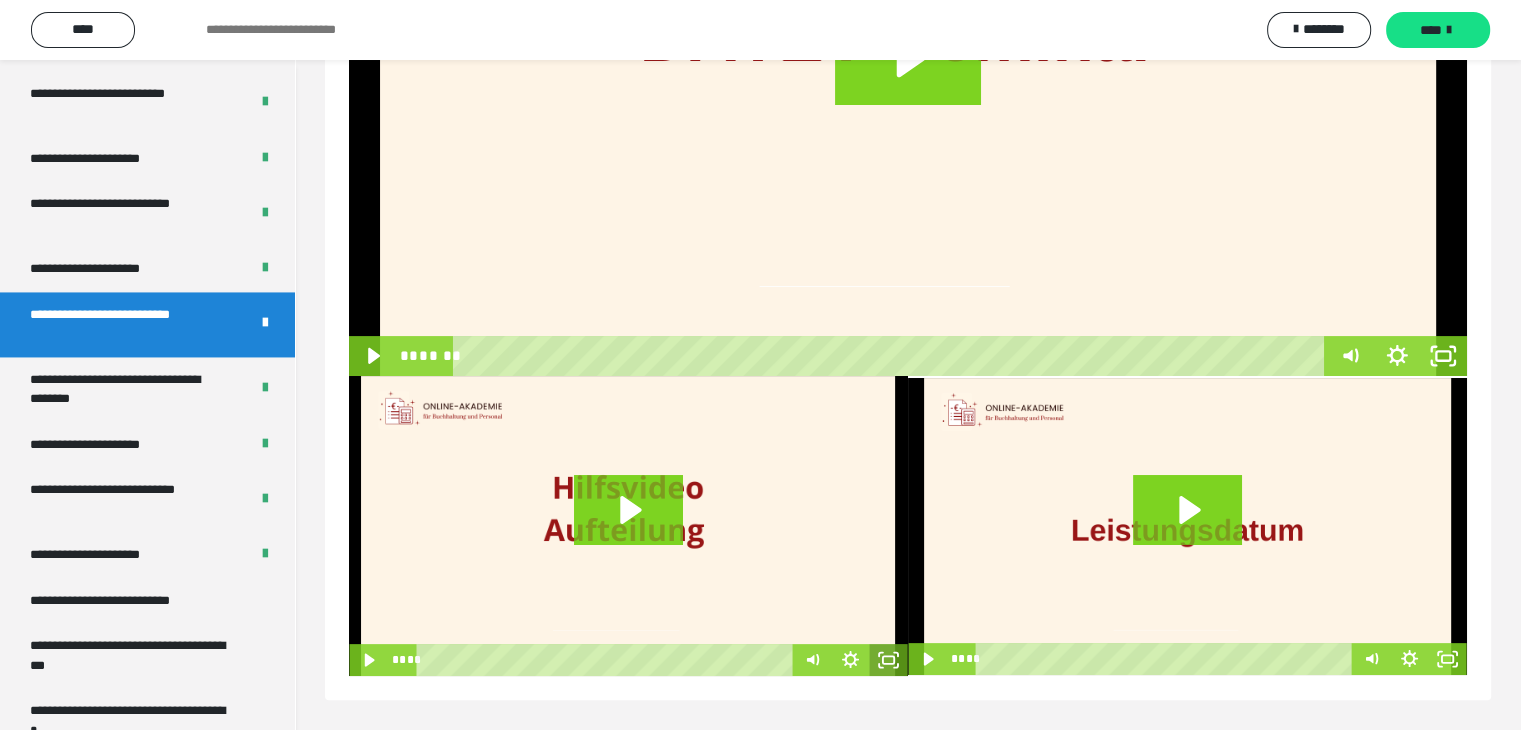 click 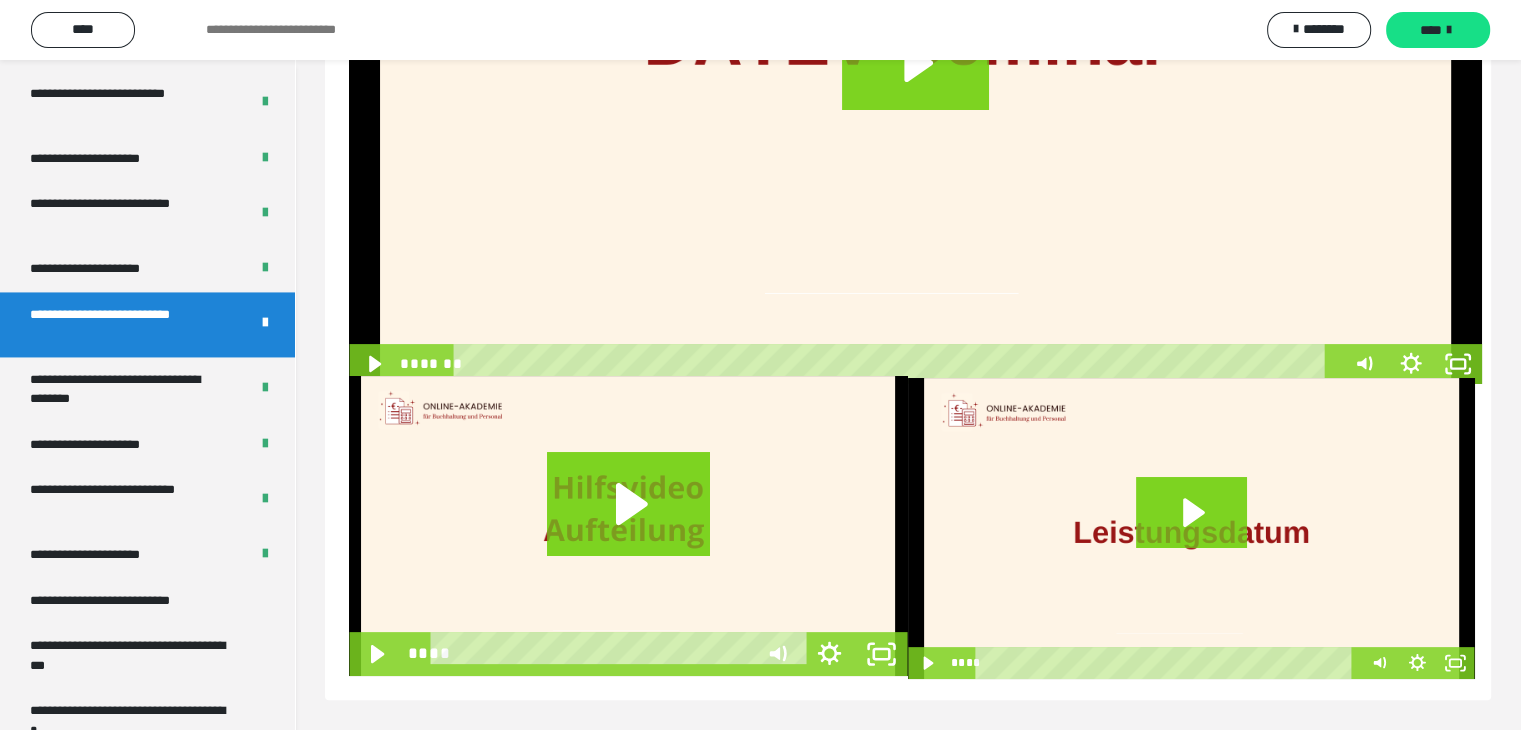 scroll, scrollTop: 237, scrollLeft: 0, axis: vertical 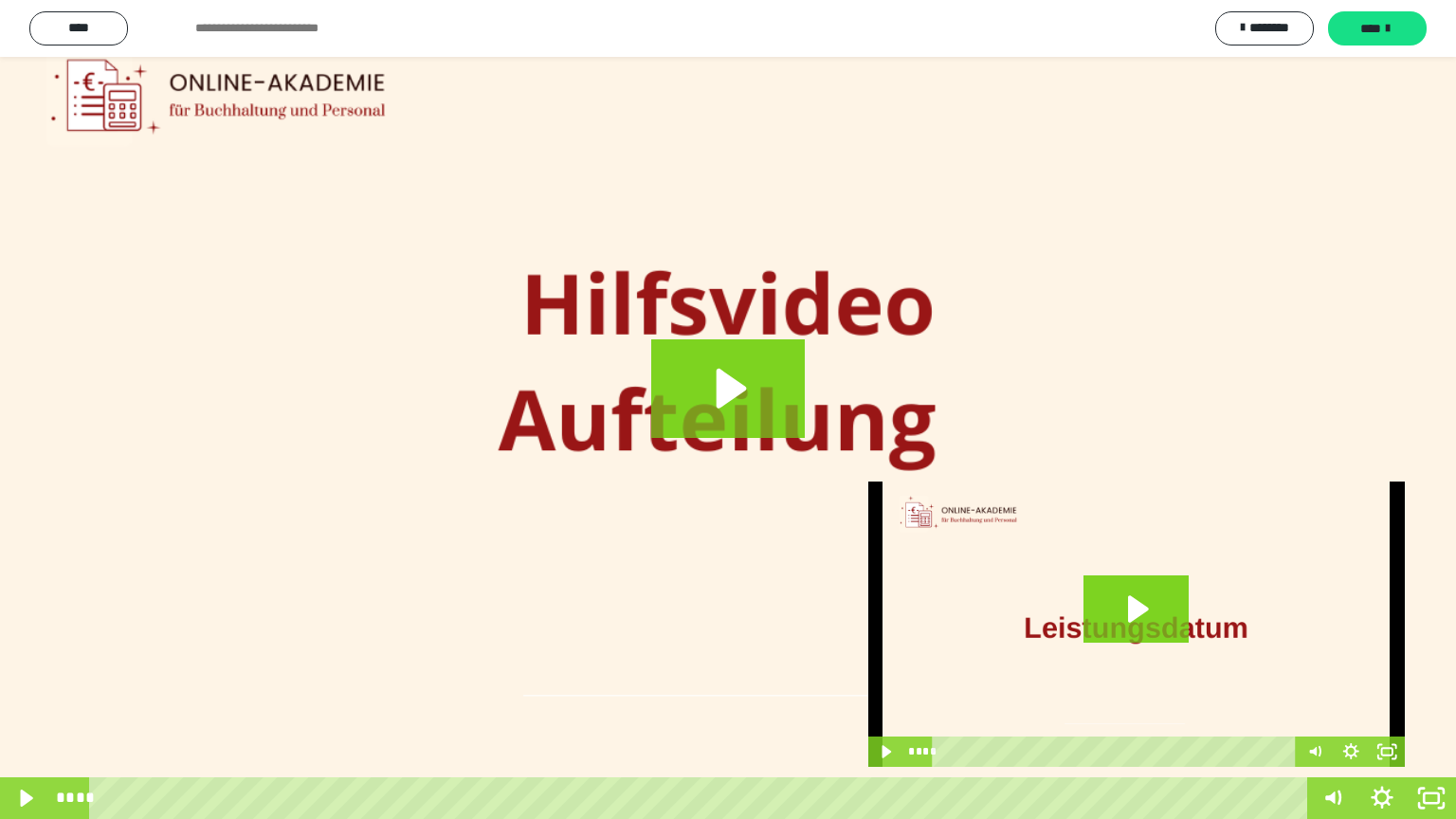 type 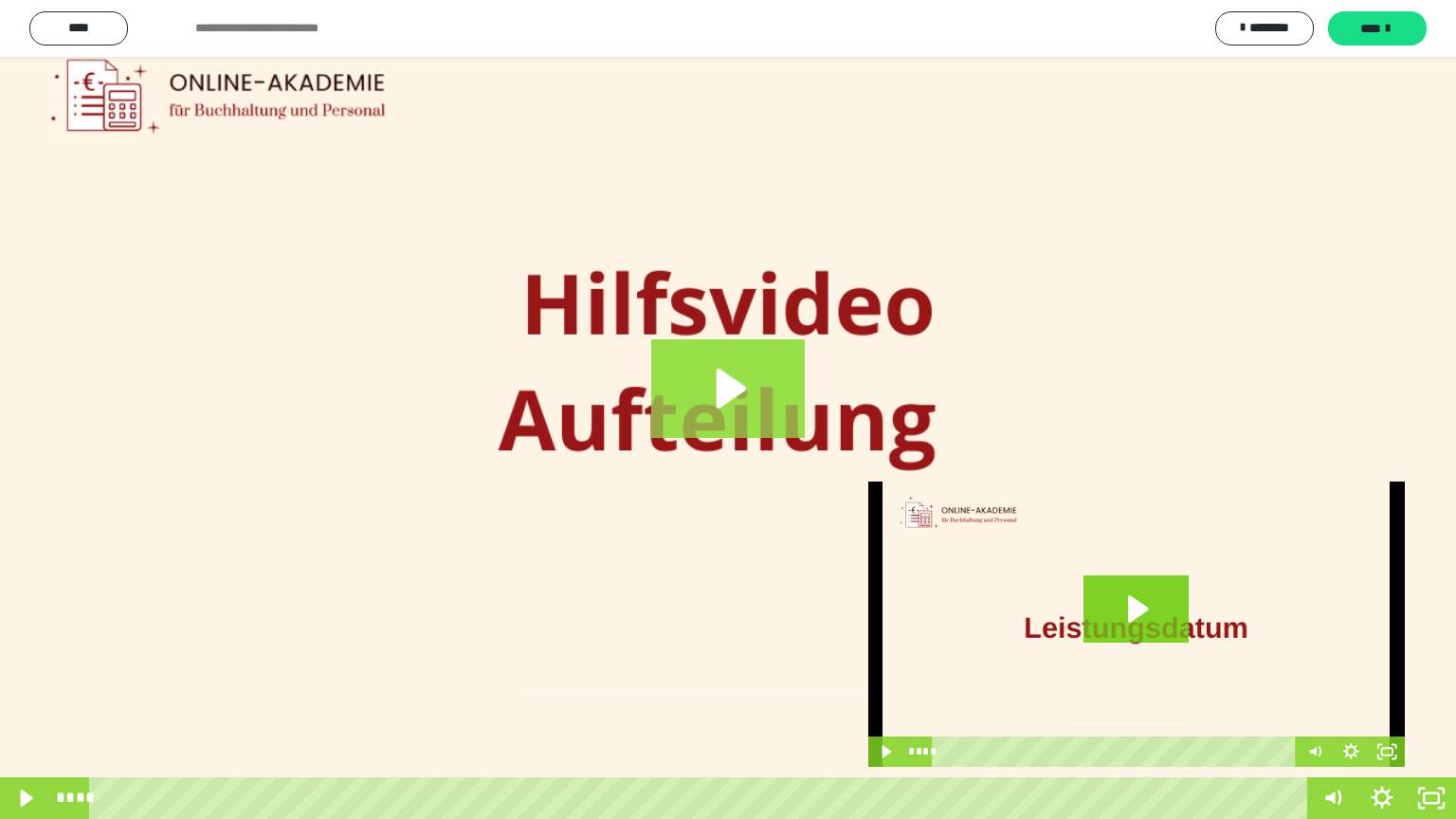 click 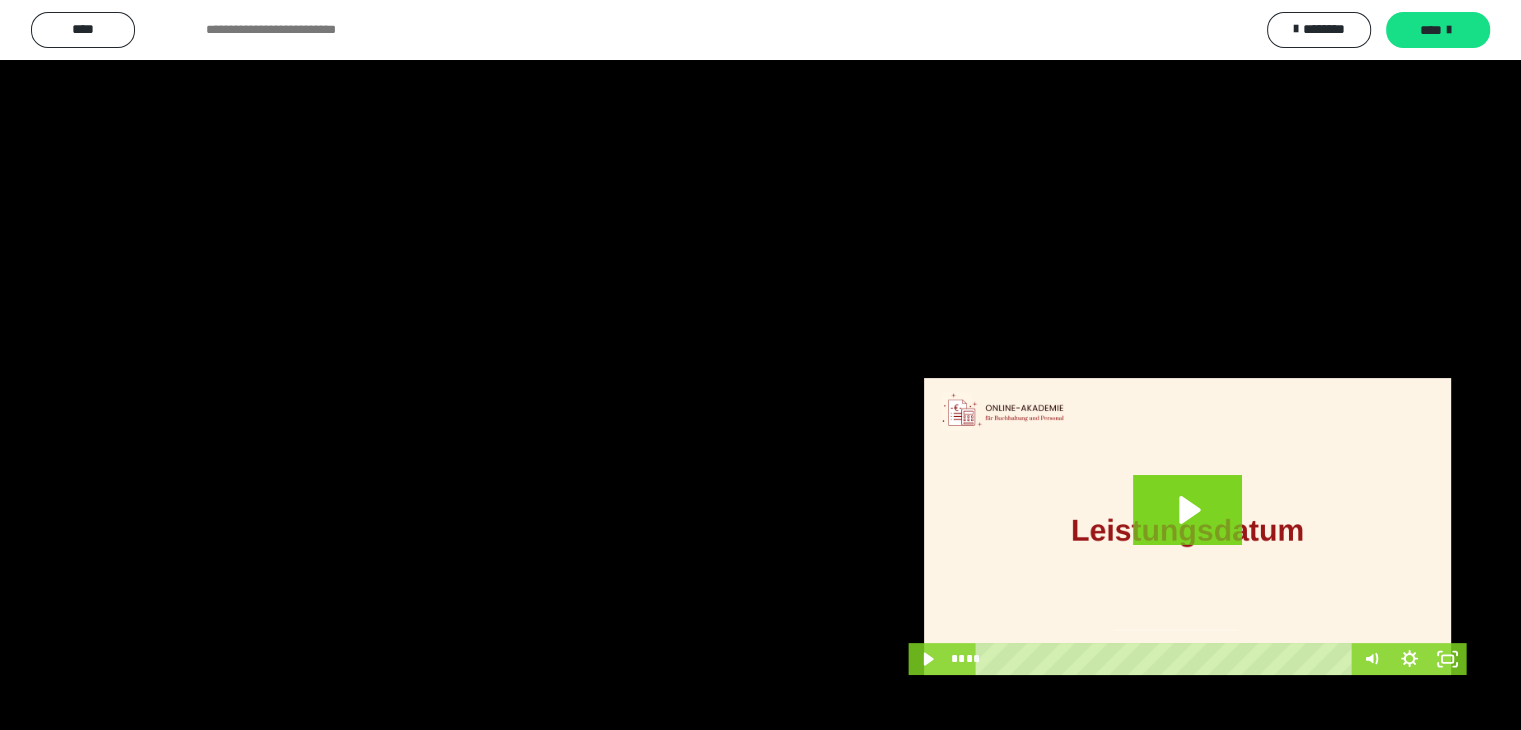 scroll, scrollTop: 360, scrollLeft: 0, axis: vertical 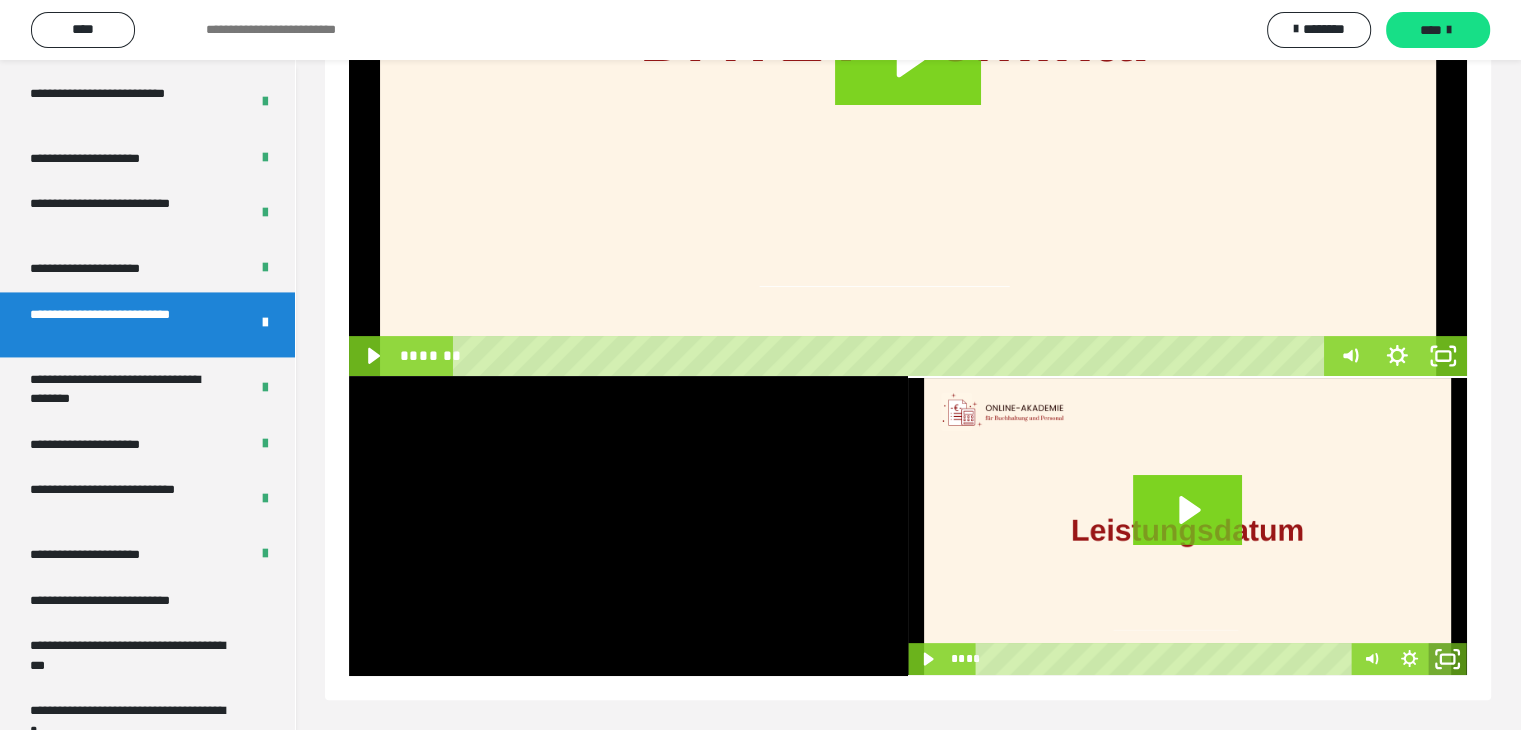 click 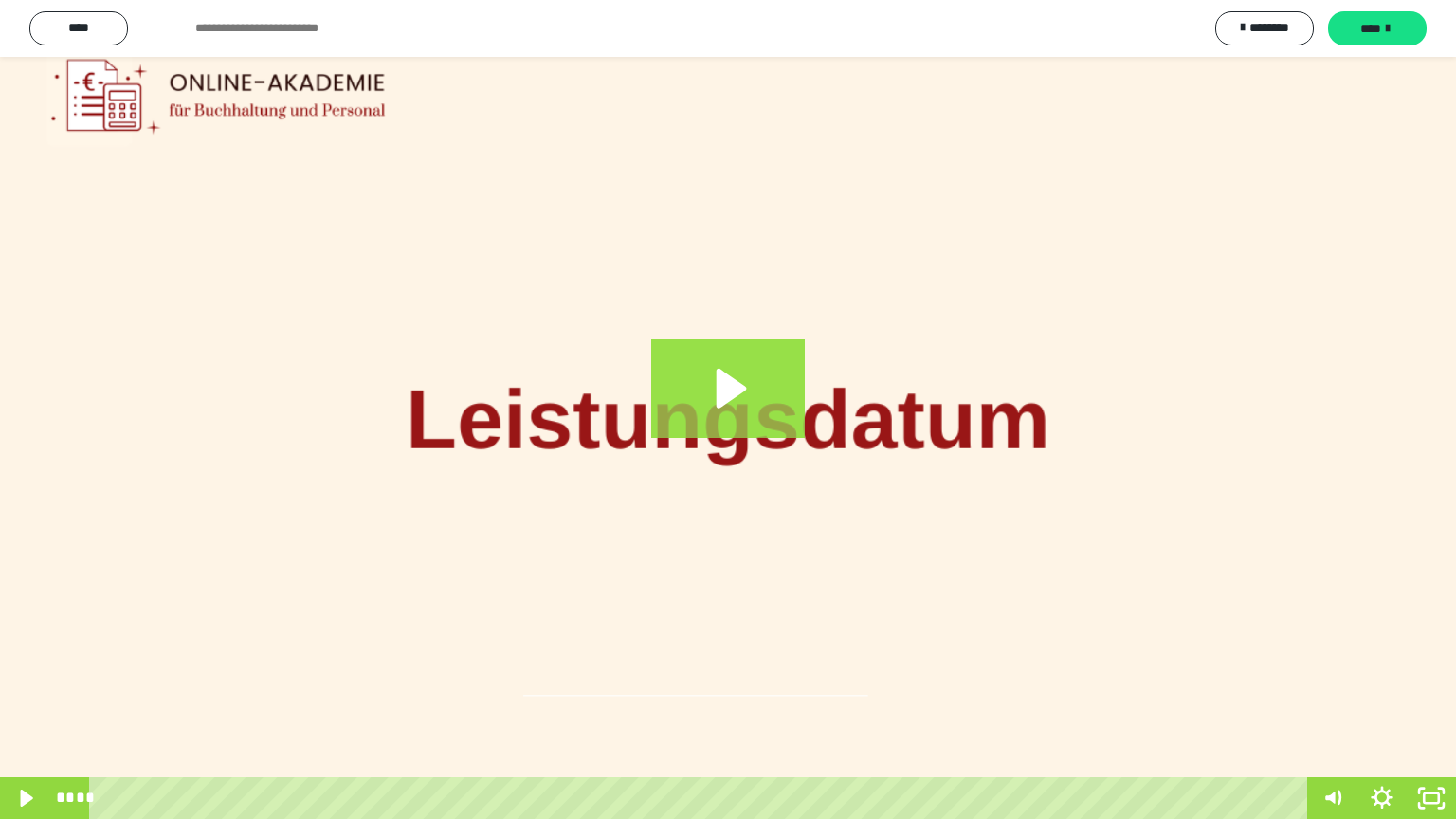type 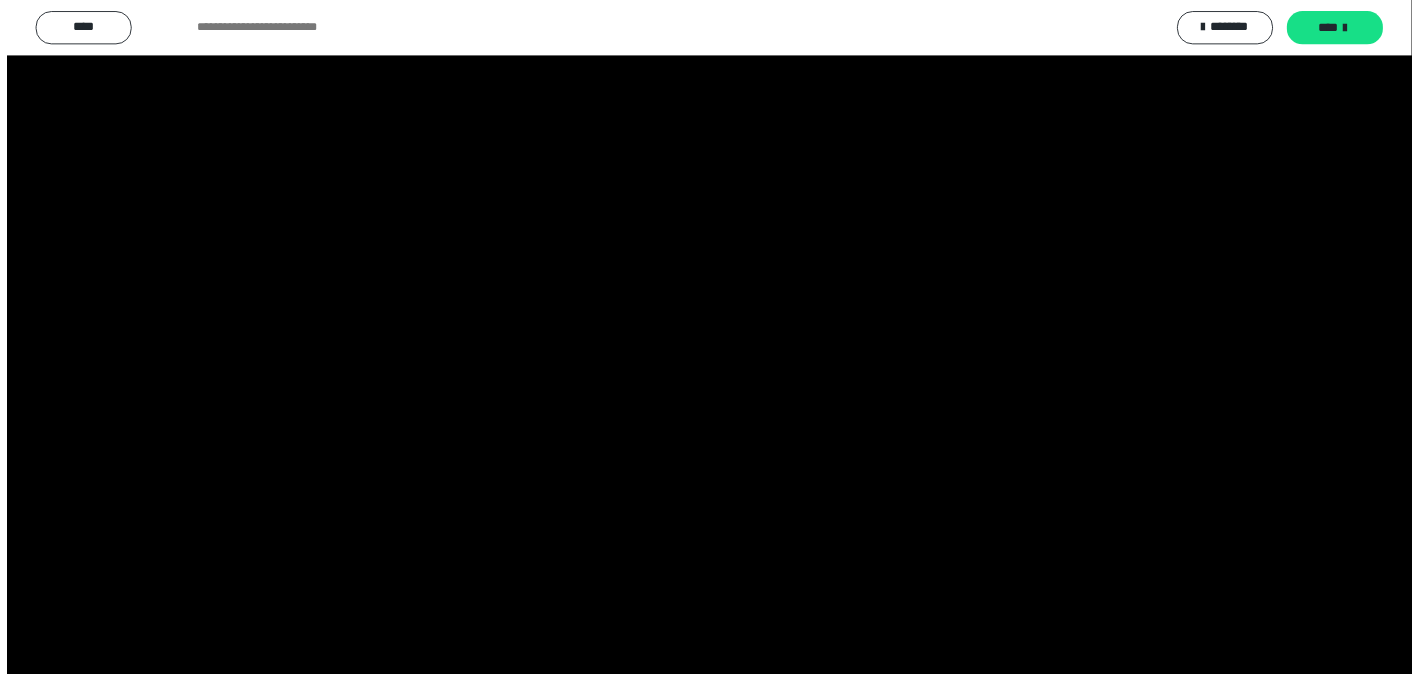 scroll, scrollTop: 333, scrollLeft: 0, axis: vertical 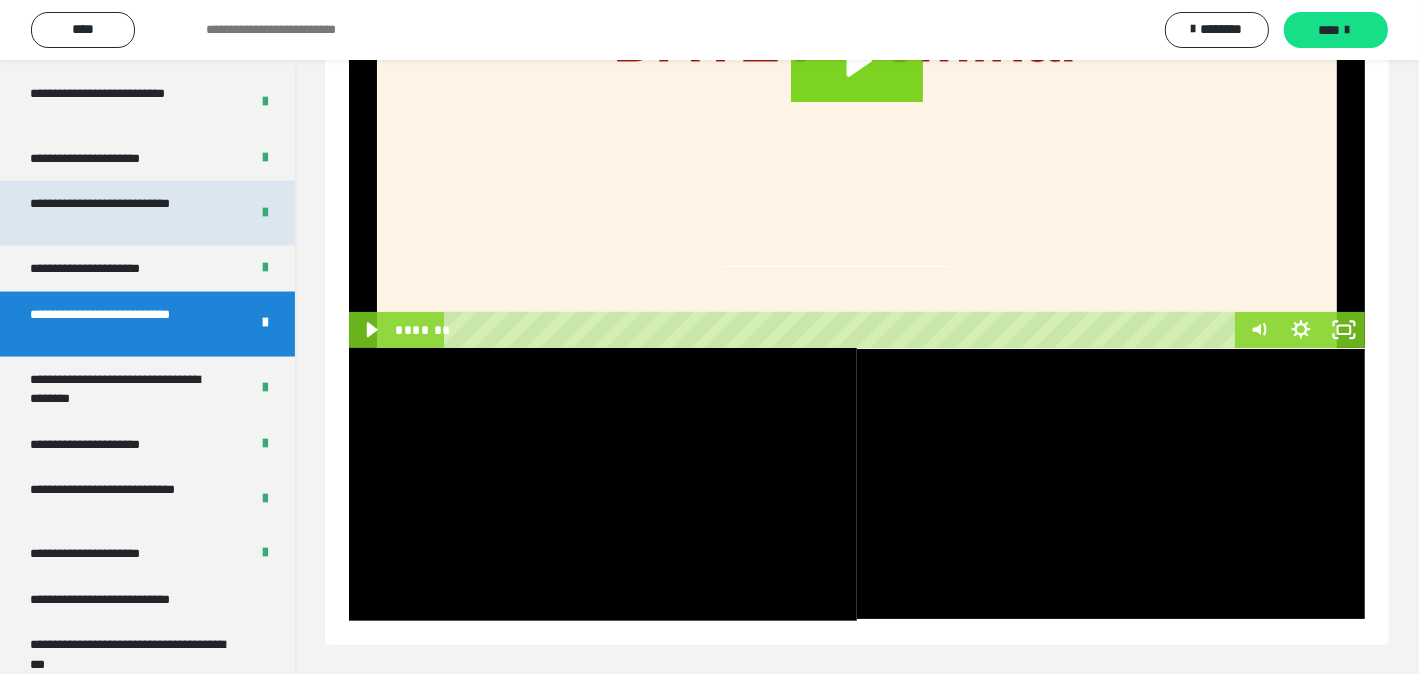 click on "**********" at bounding box center [124, 213] 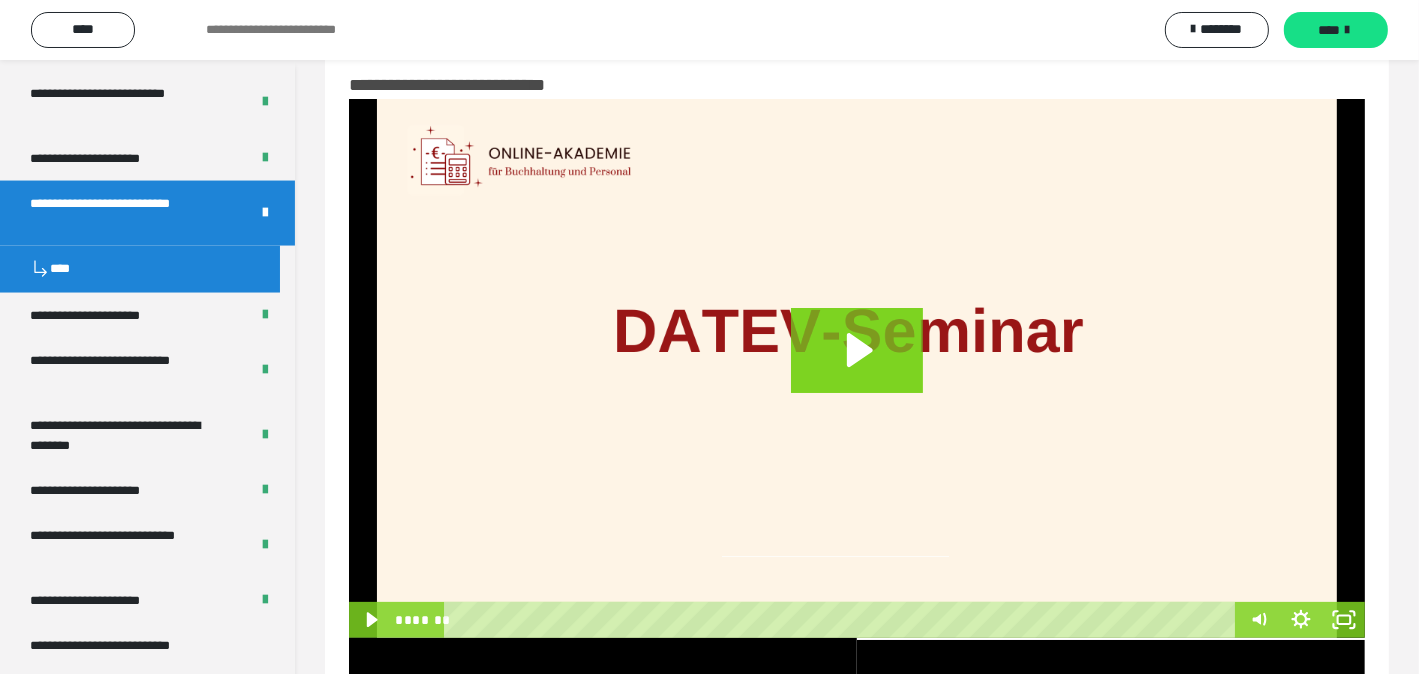 scroll, scrollTop: 60, scrollLeft: 0, axis: vertical 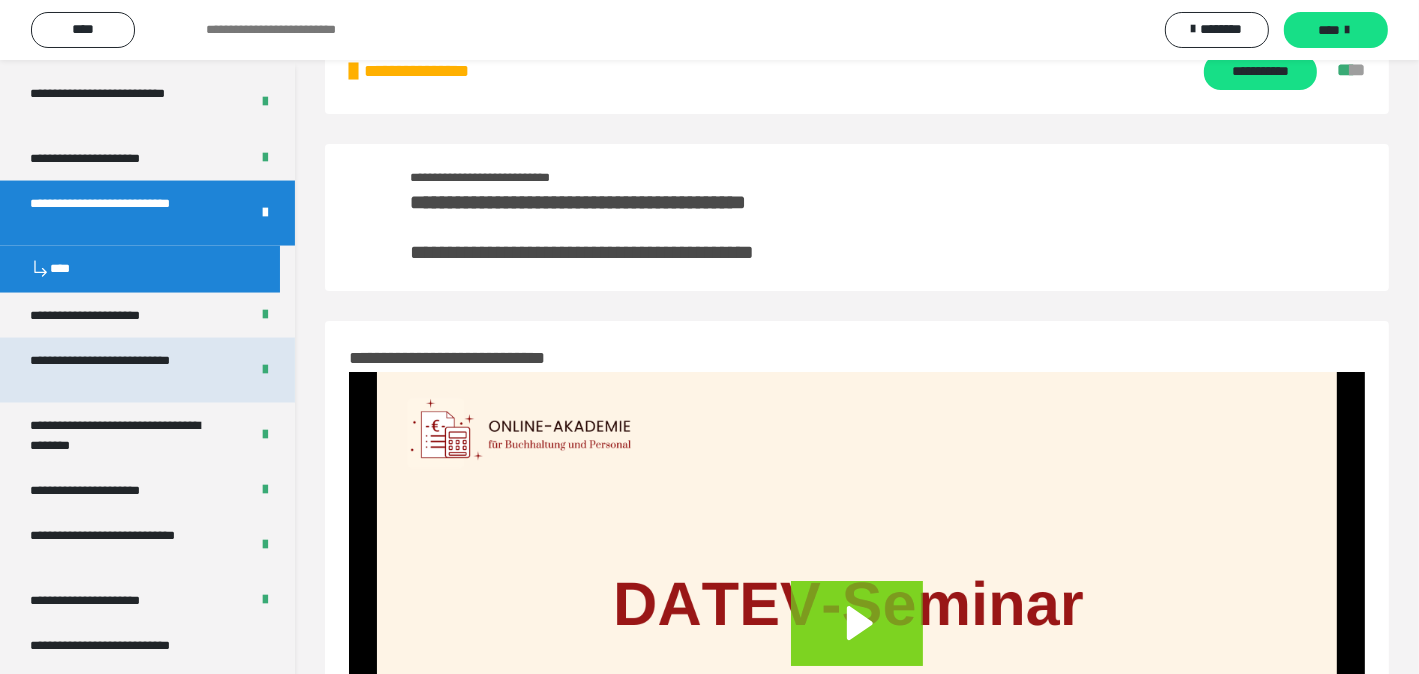 click on "**********" at bounding box center [124, 370] 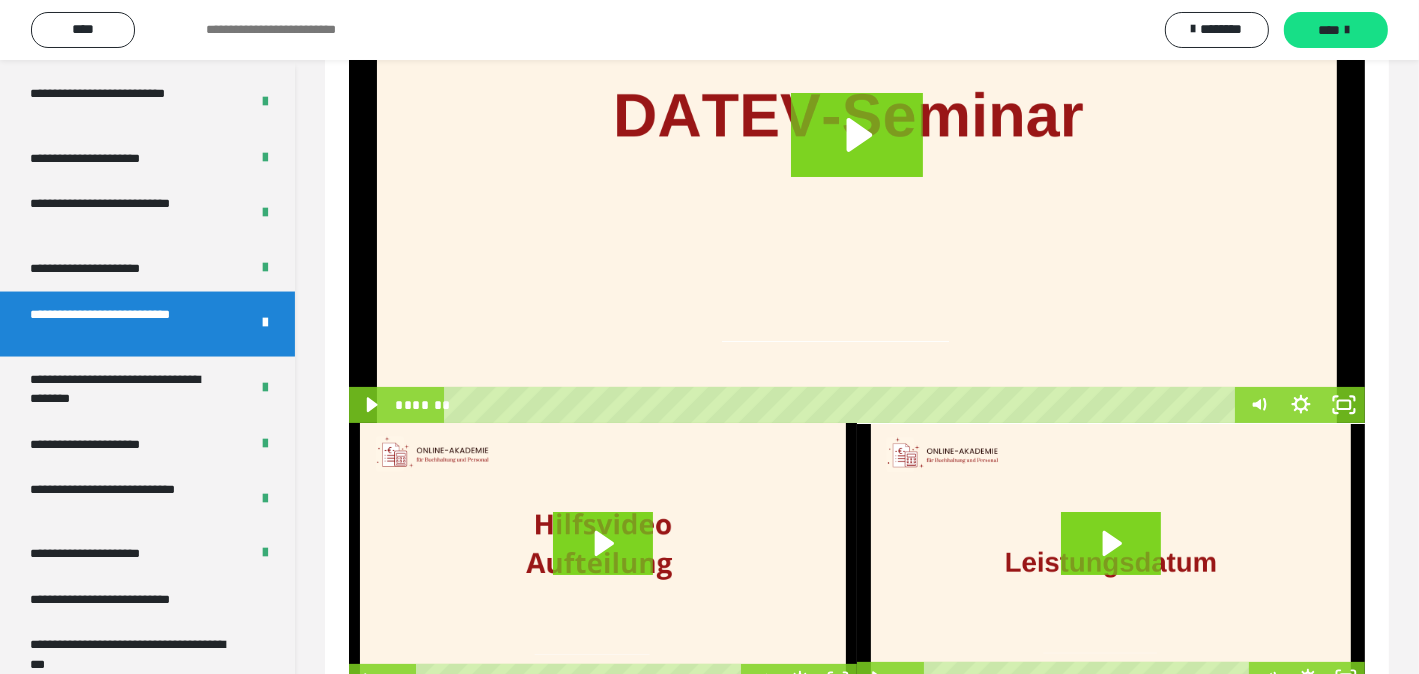 scroll, scrollTop: 333, scrollLeft: 0, axis: vertical 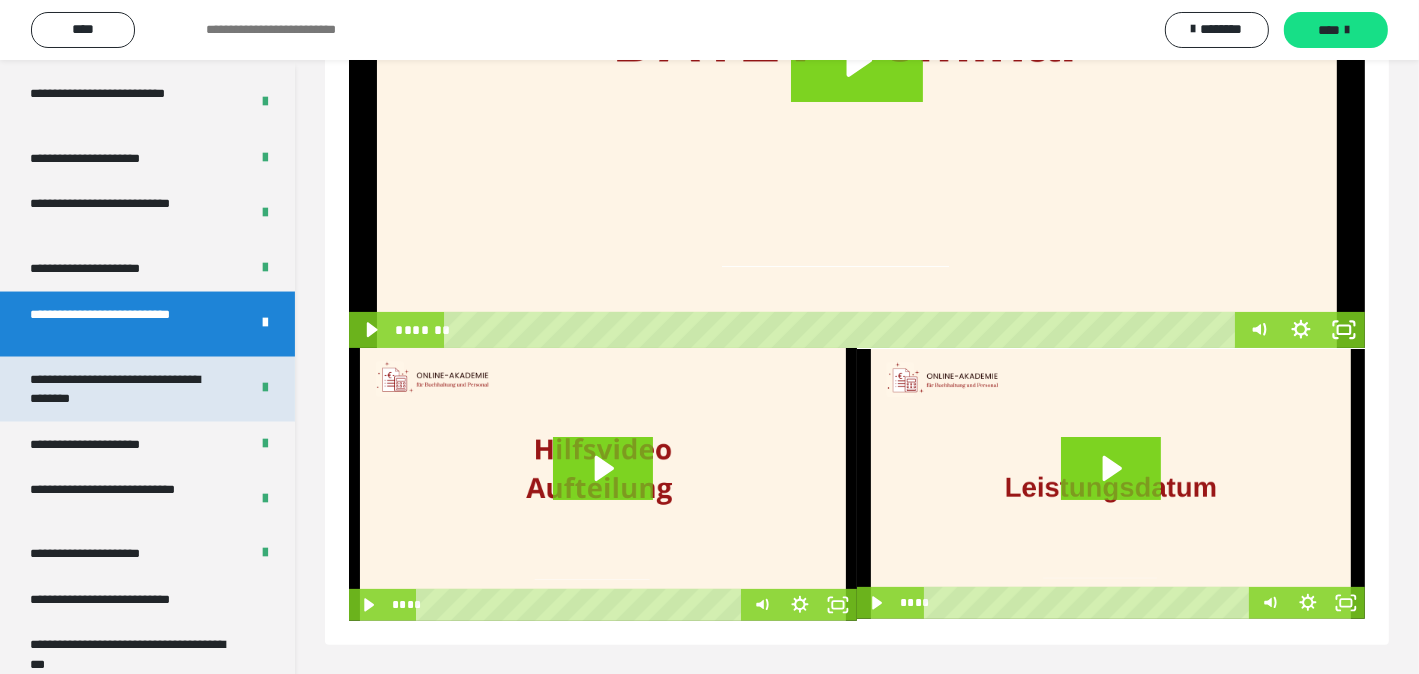 click on "**********" at bounding box center [124, 389] 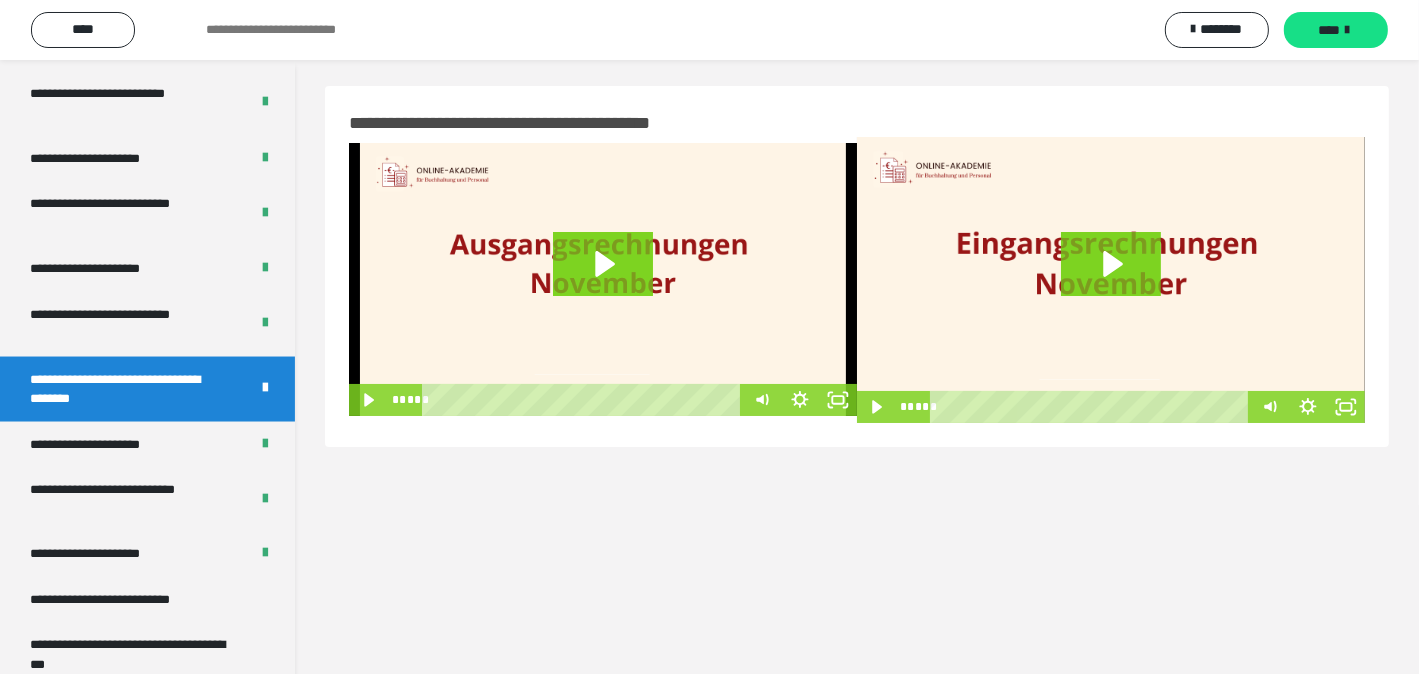 scroll, scrollTop: 0, scrollLeft: 0, axis: both 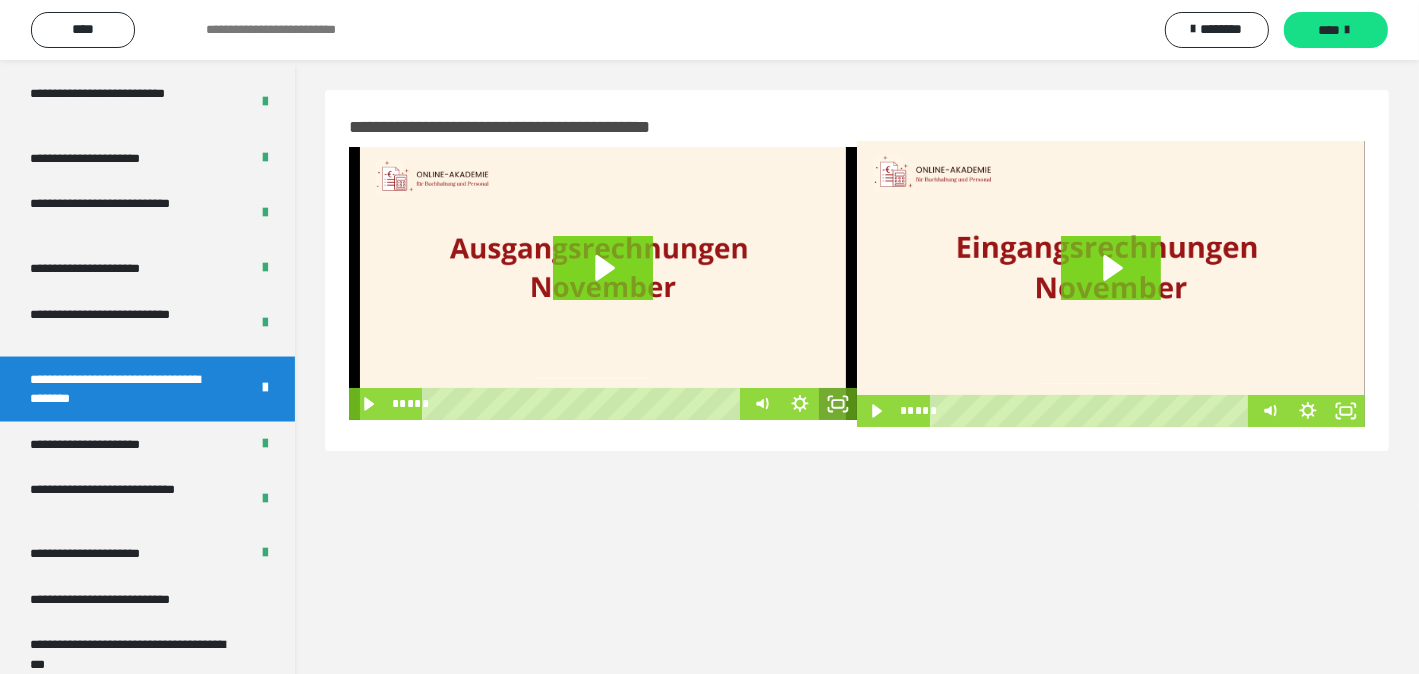 click 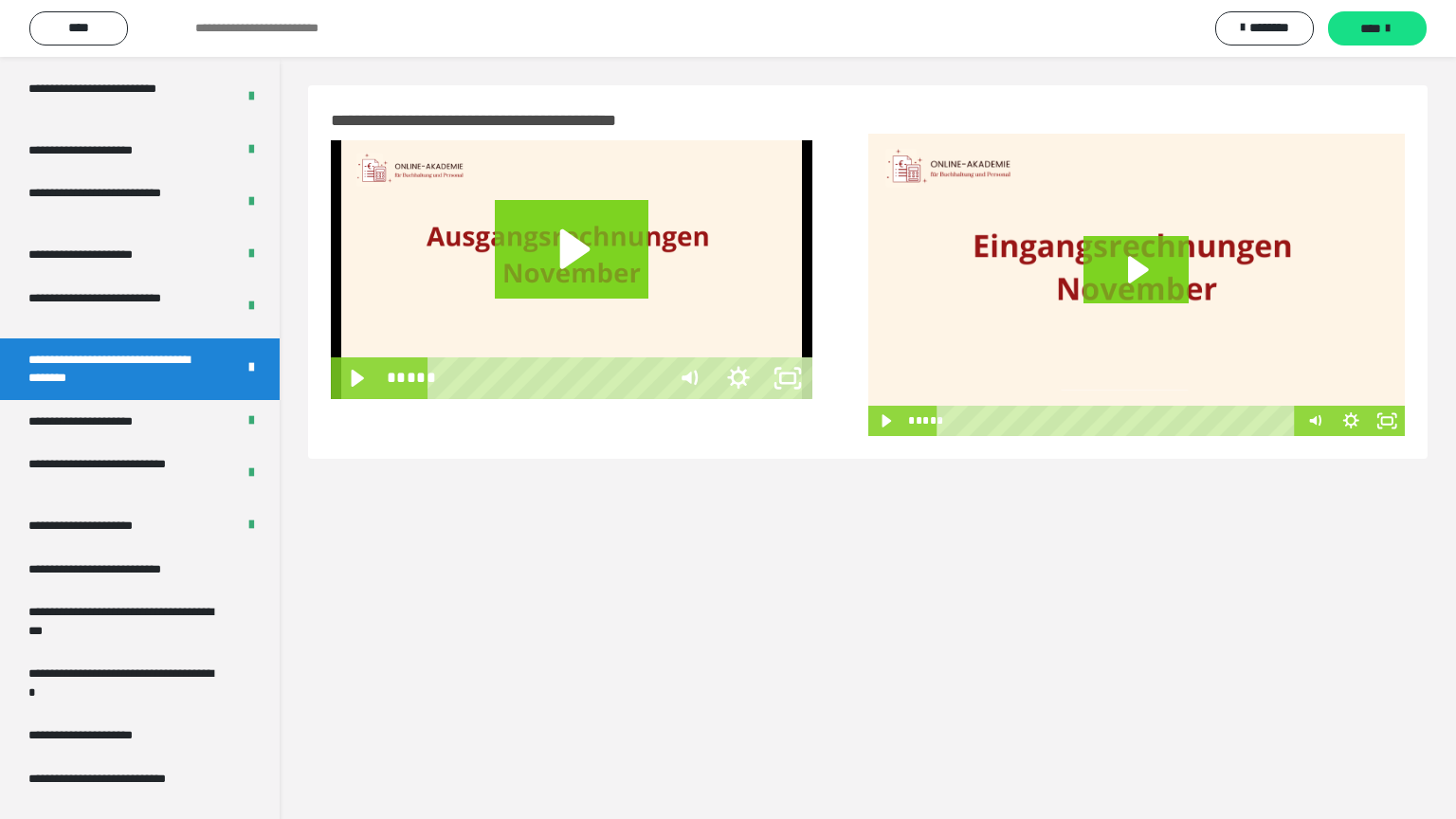 type 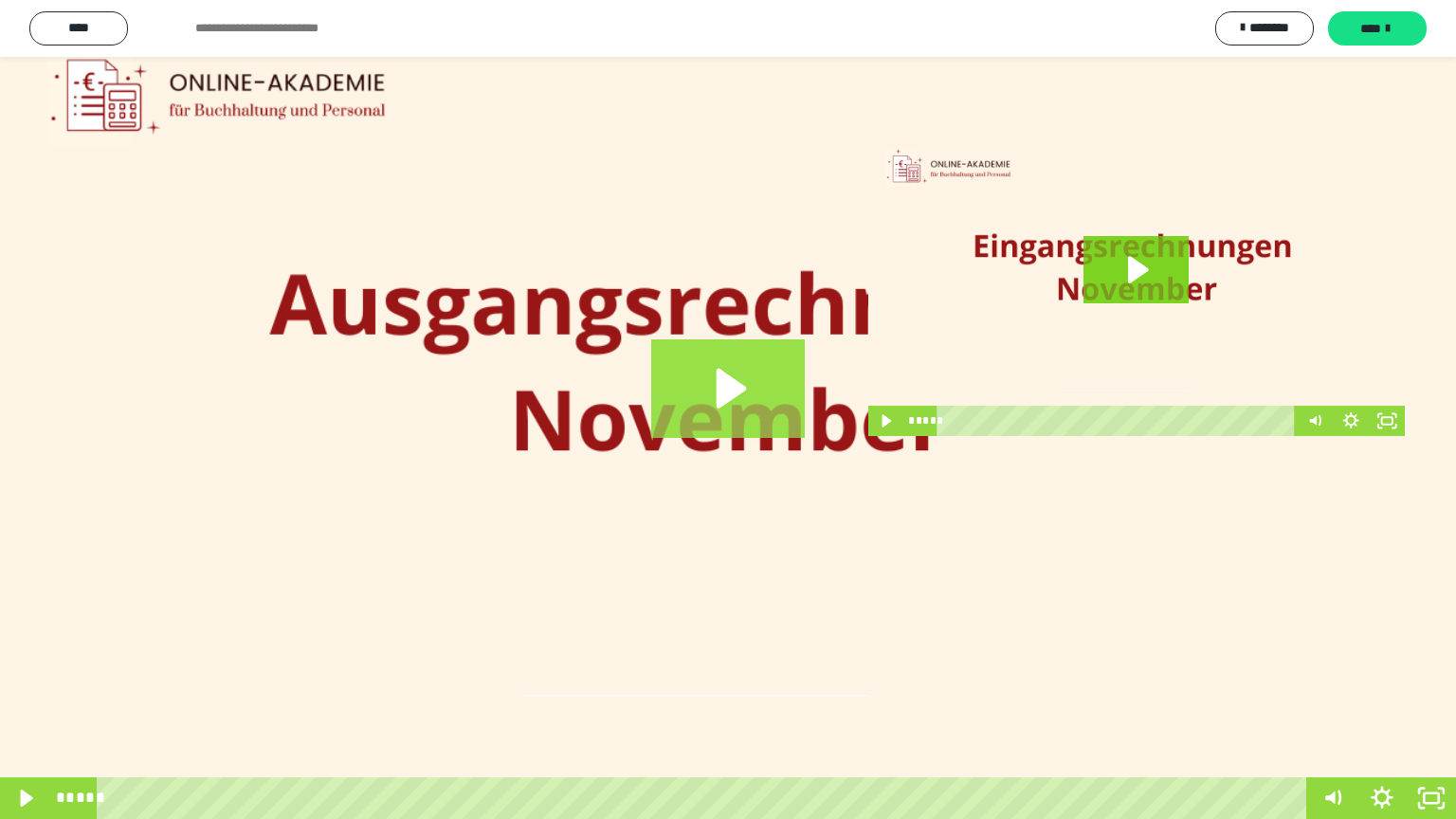 click 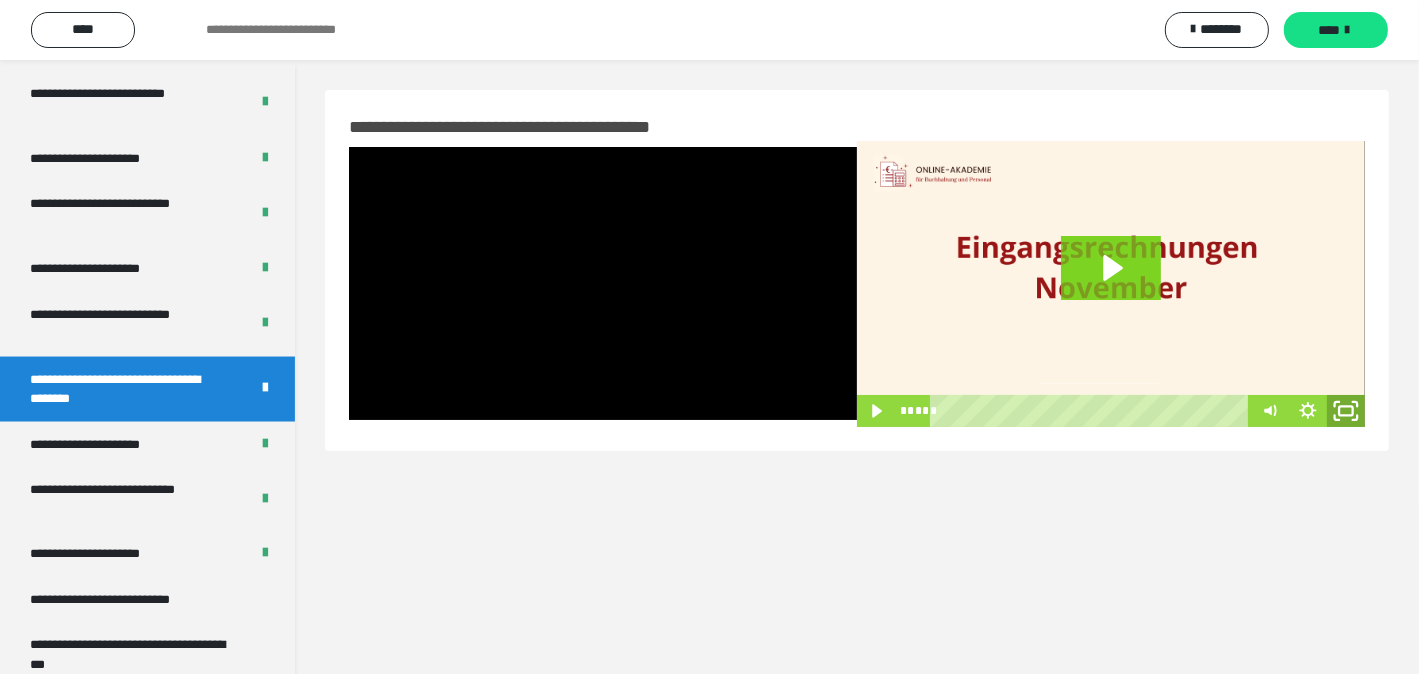 click 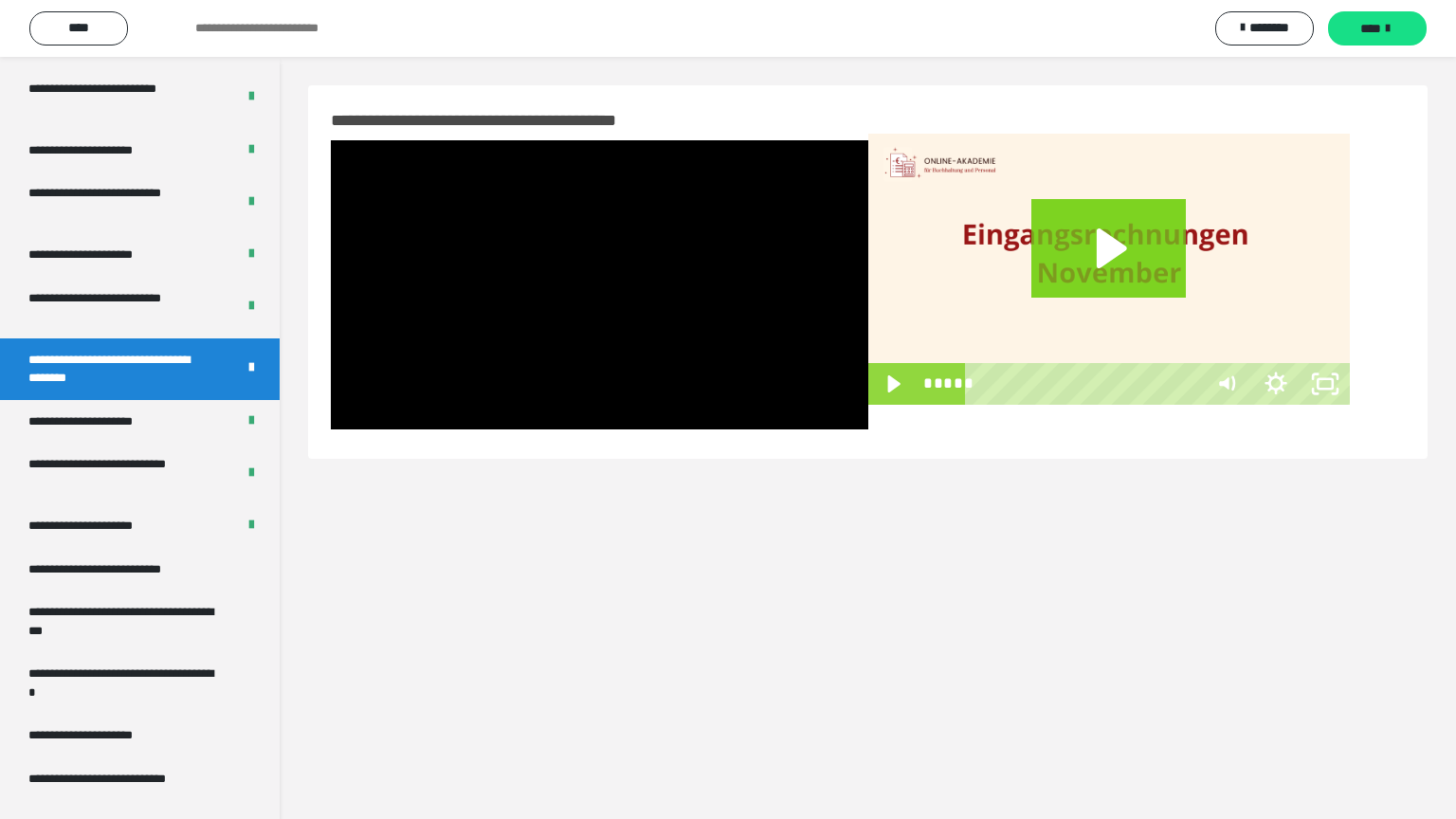type 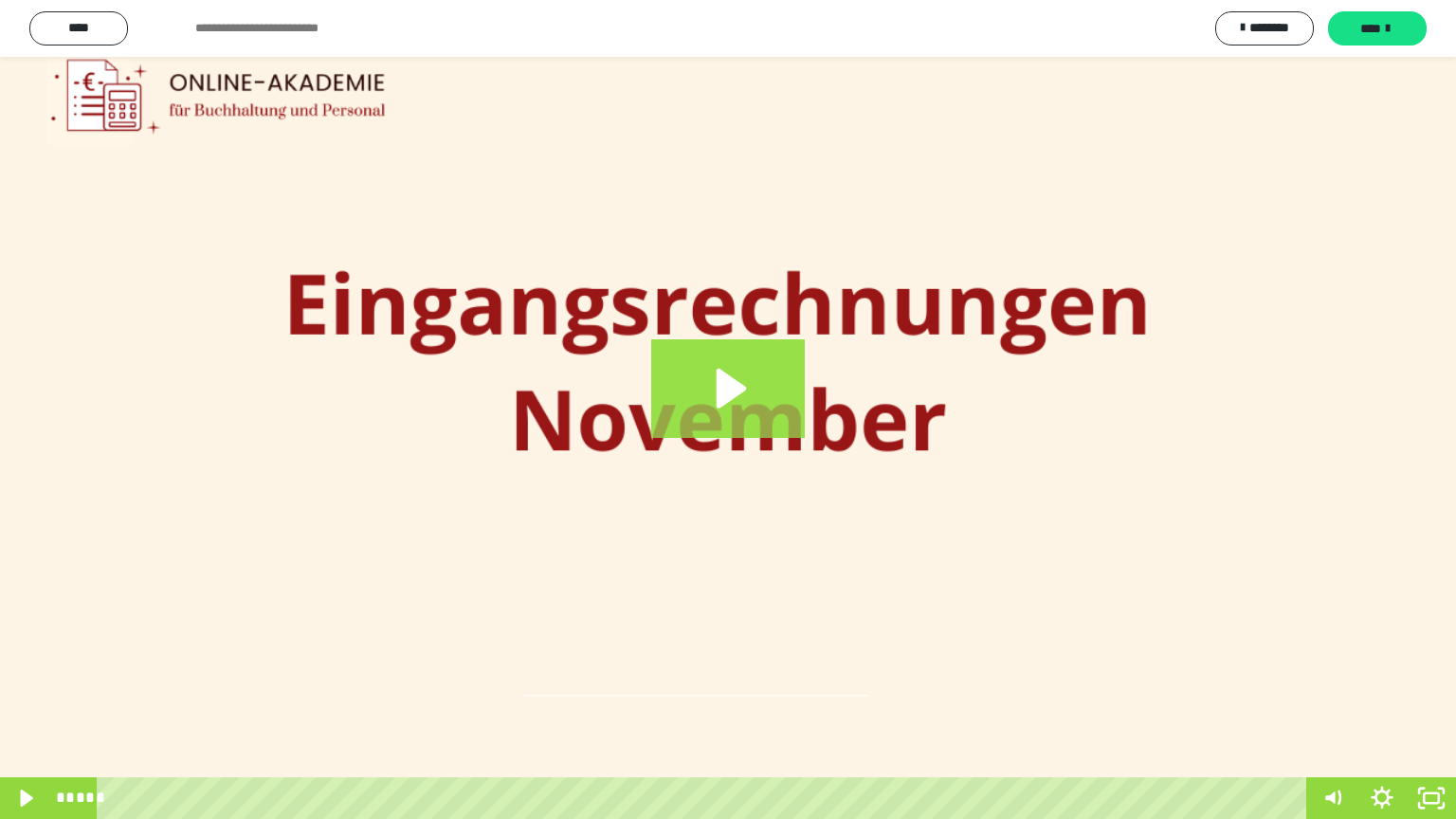 click 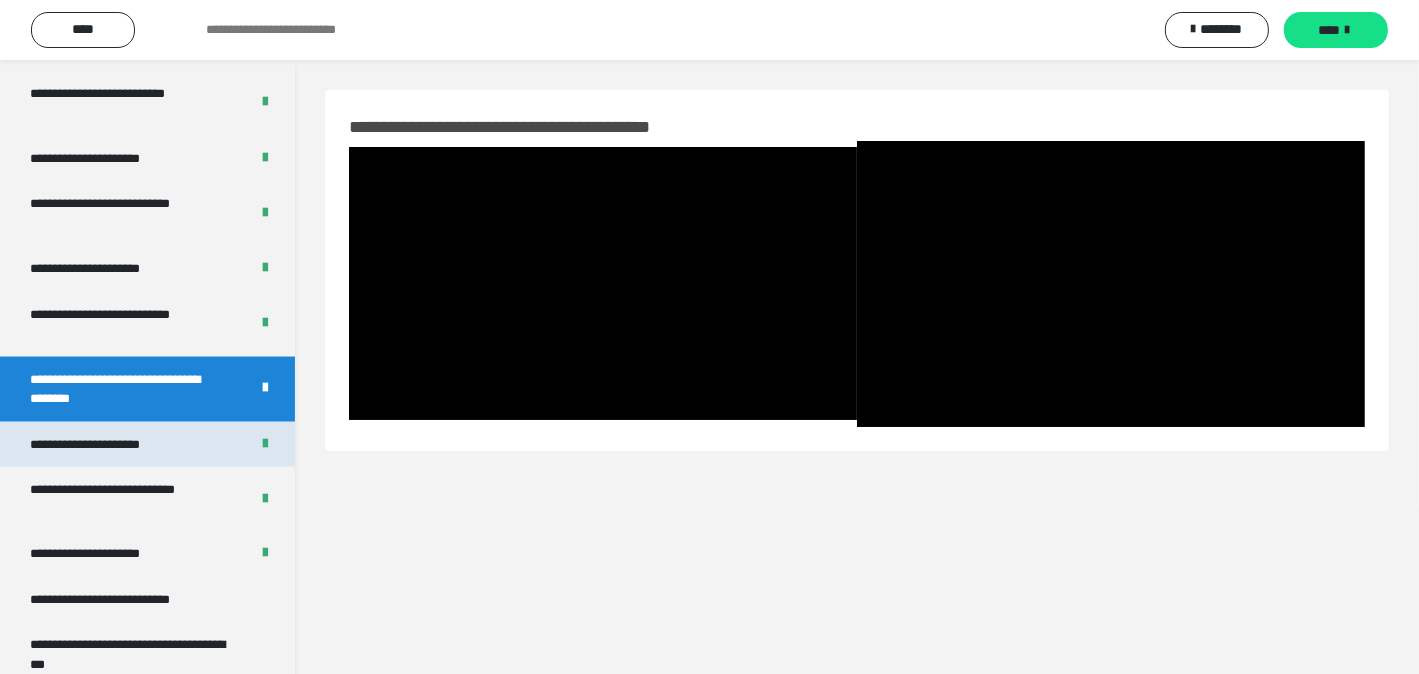 click on "**********" at bounding box center [108, 445] 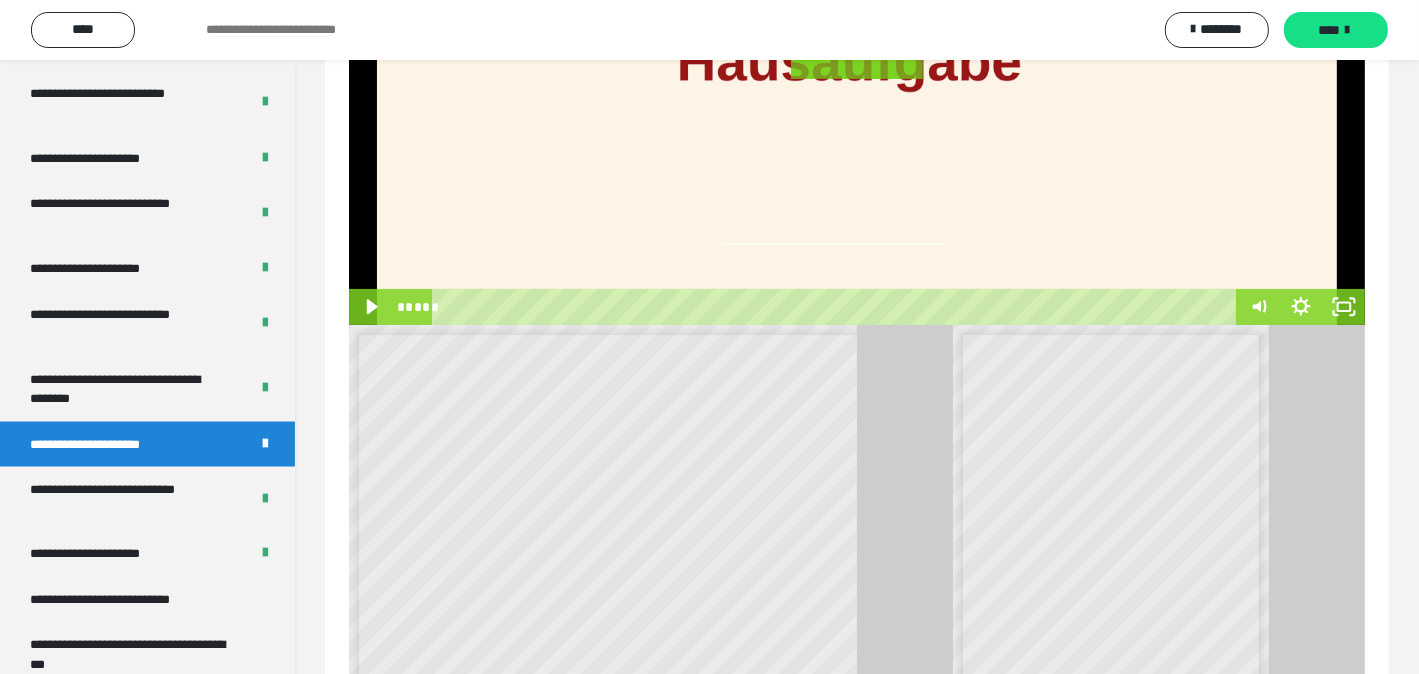 scroll, scrollTop: 500, scrollLeft: 0, axis: vertical 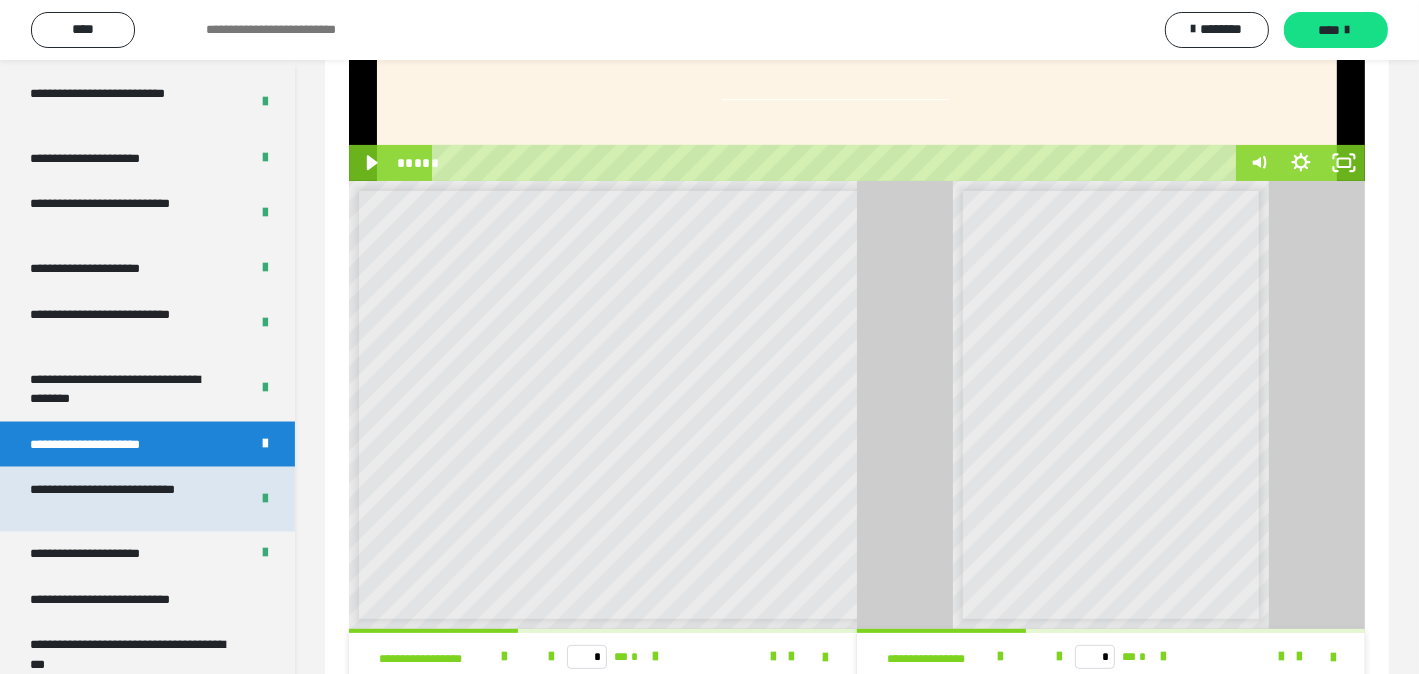 click on "**********" at bounding box center (124, 499) 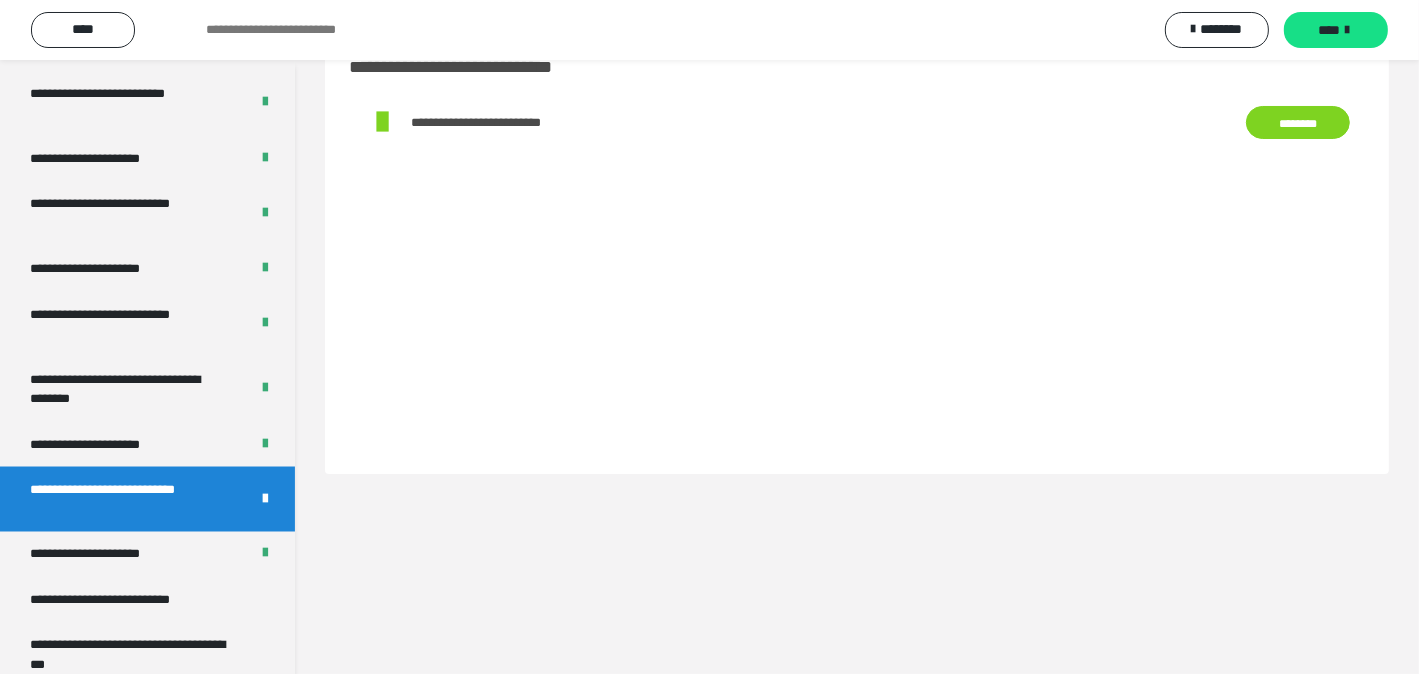 scroll, scrollTop: 60, scrollLeft: 0, axis: vertical 